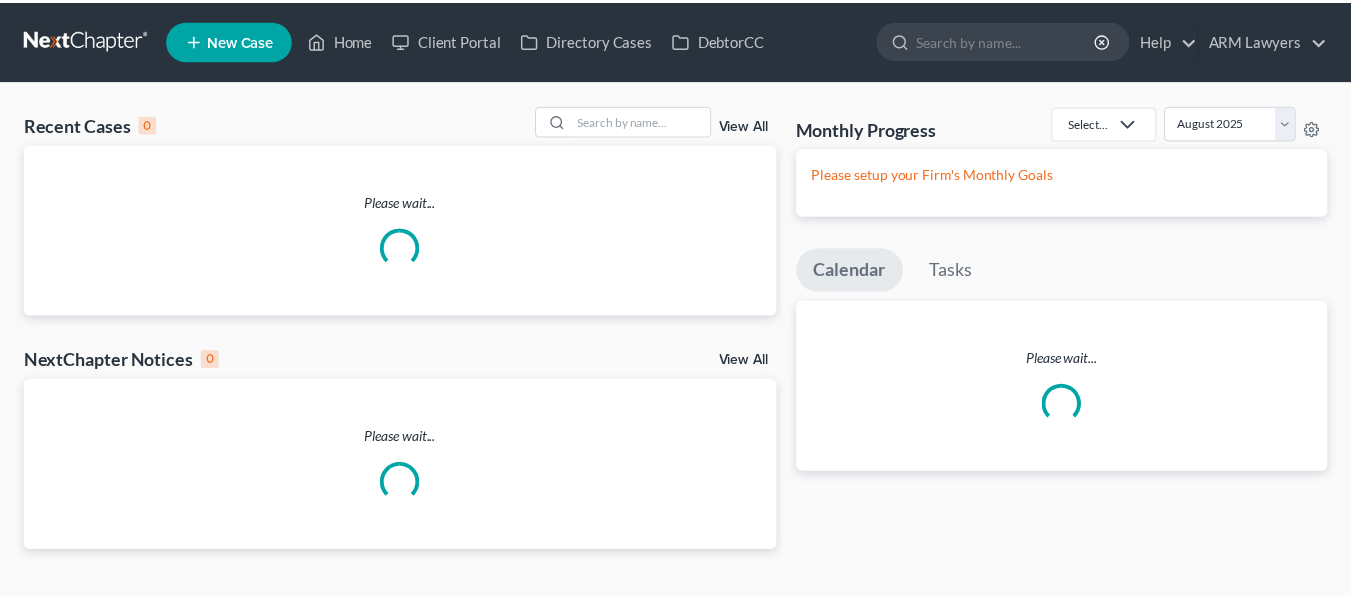 scroll, scrollTop: 0, scrollLeft: 0, axis: both 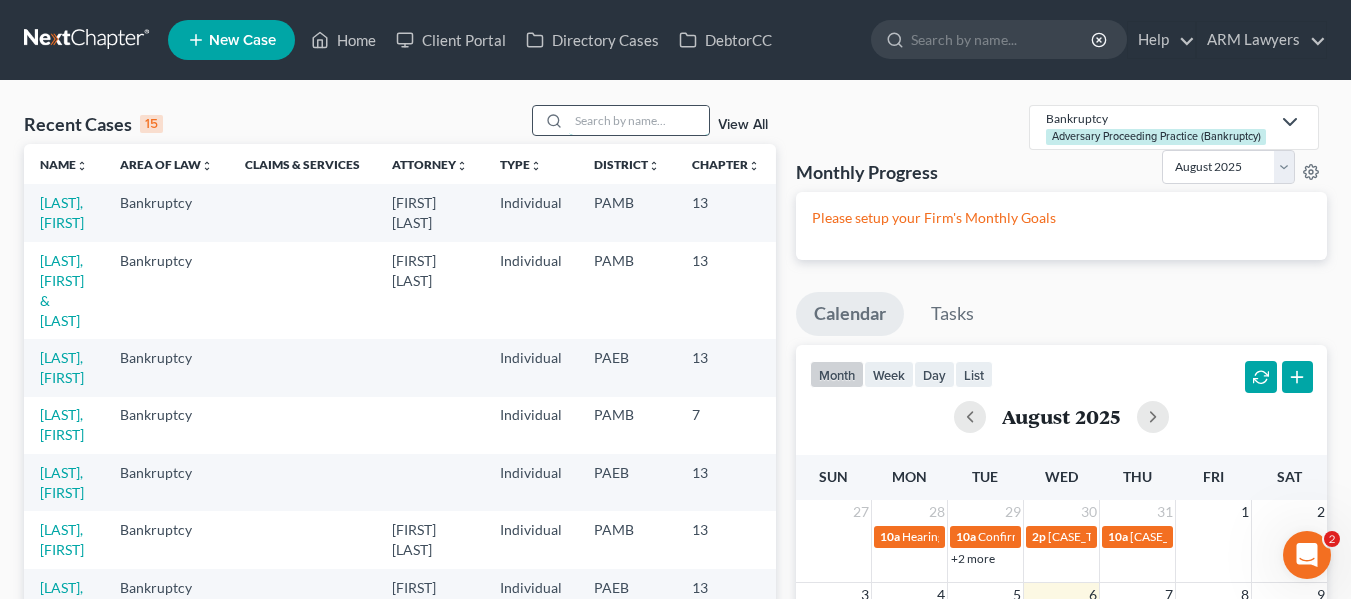 click at bounding box center [639, 120] 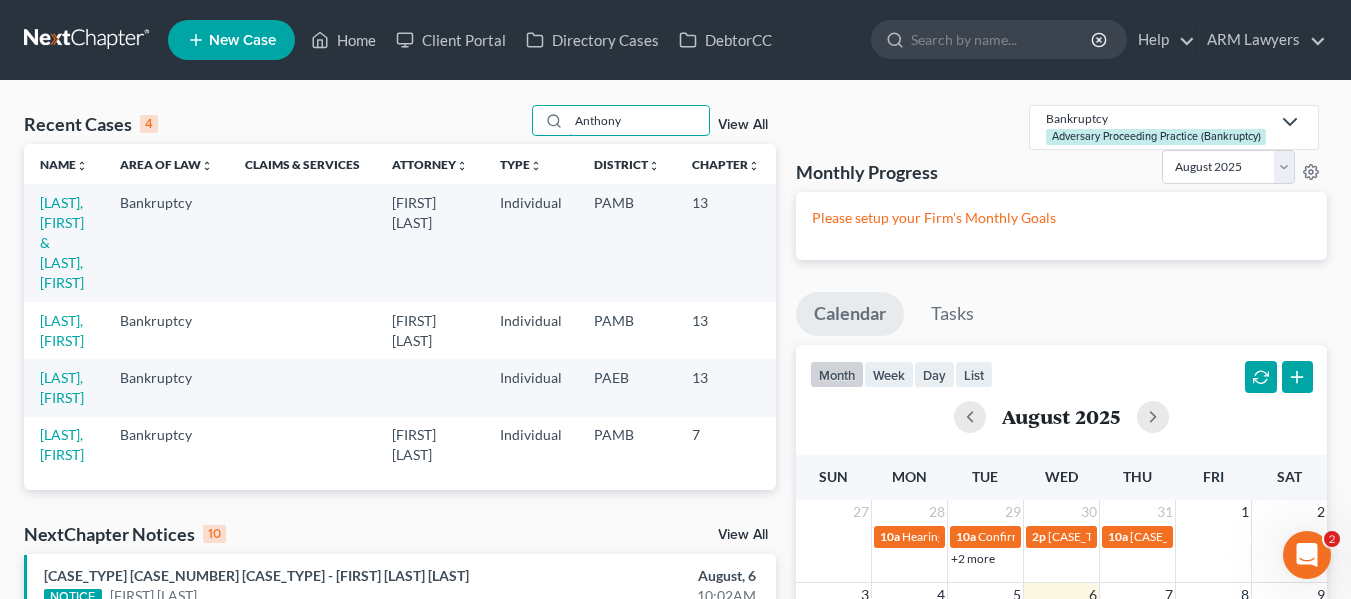type on "Anthony" 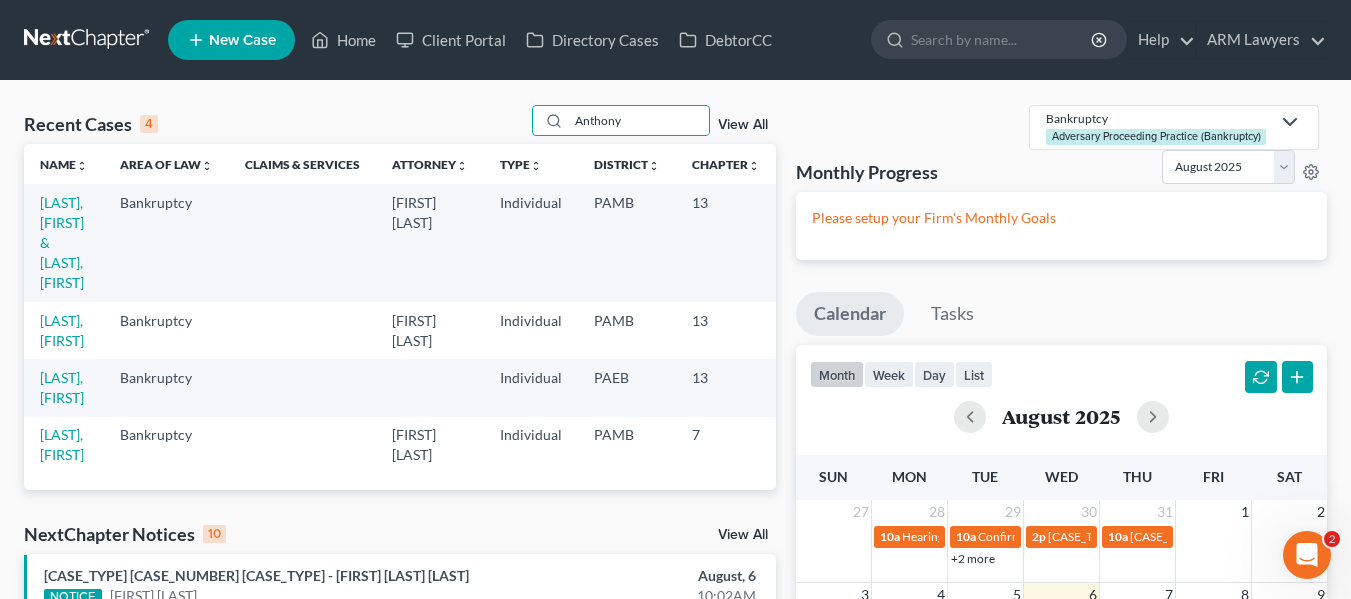 click on "View All" at bounding box center [743, 125] 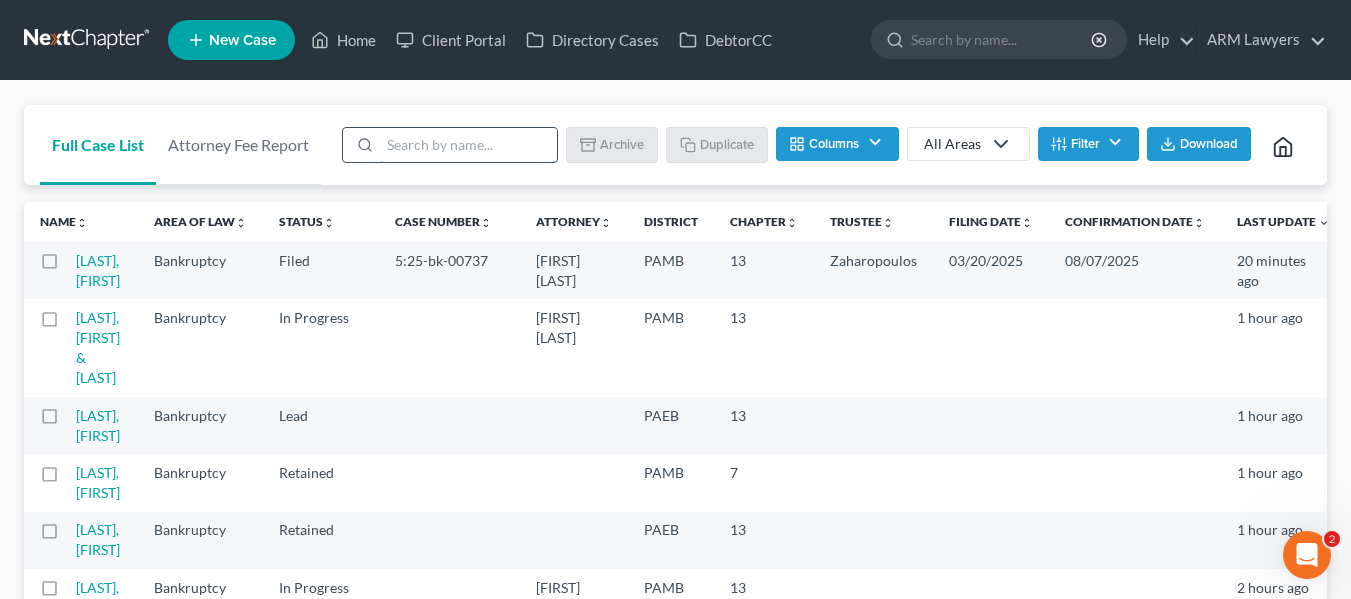 click at bounding box center [468, 145] 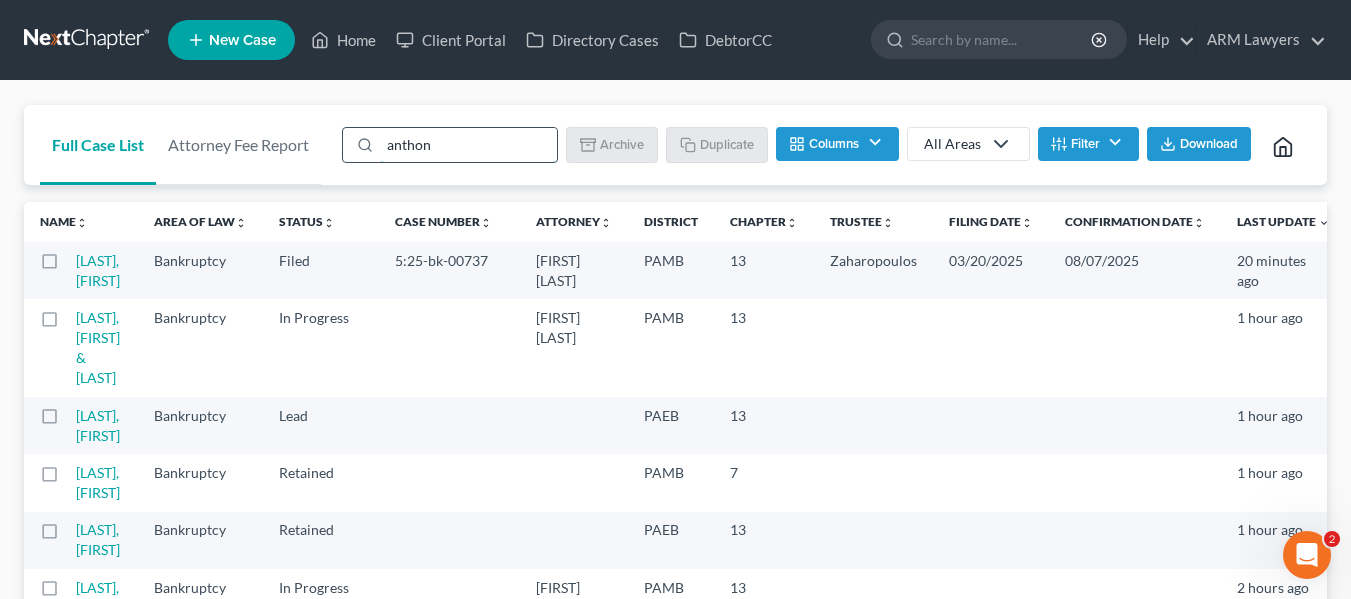 type on "[FIRST]" 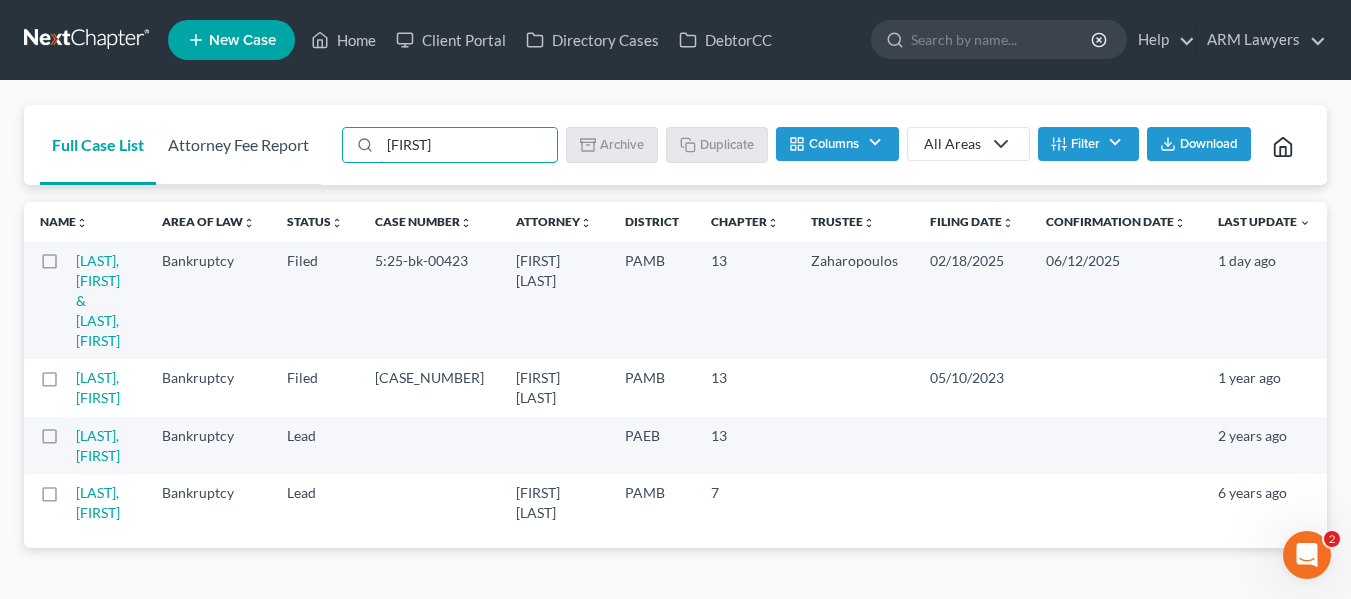 drag, startPoint x: 462, startPoint y: 149, endPoint x: 192, endPoint y: 127, distance: 270.8948 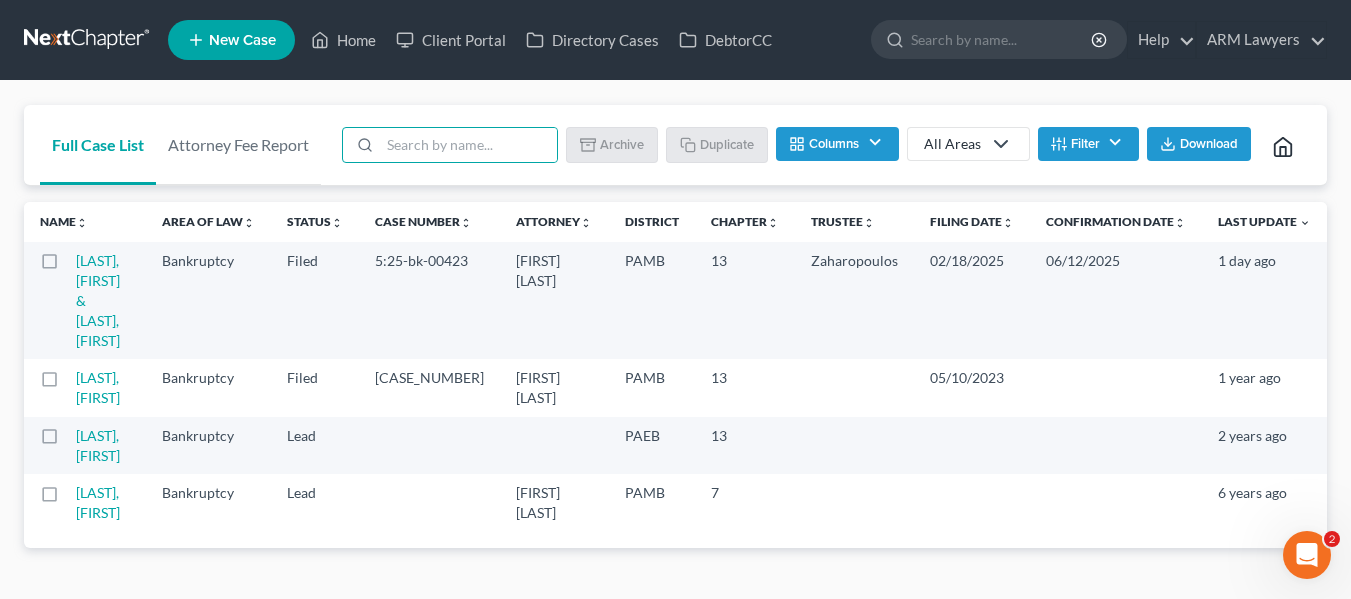 click on "New Case" at bounding box center [231, 40] 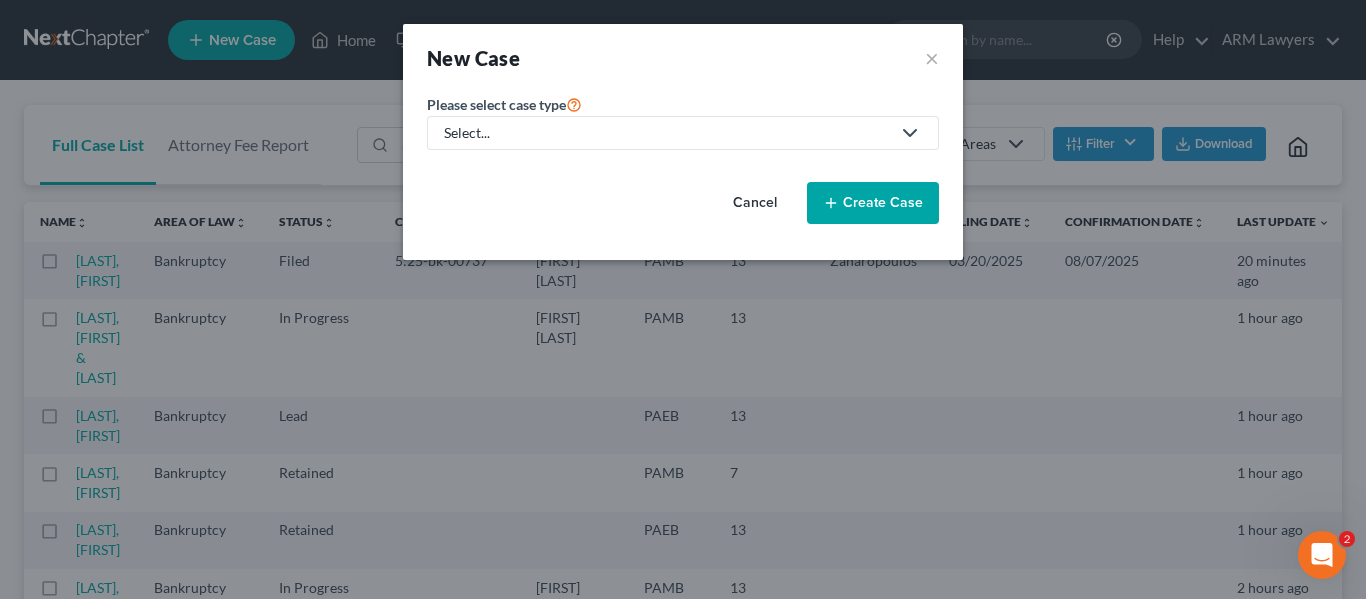 click on "Select..." at bounding box center (667, 133) 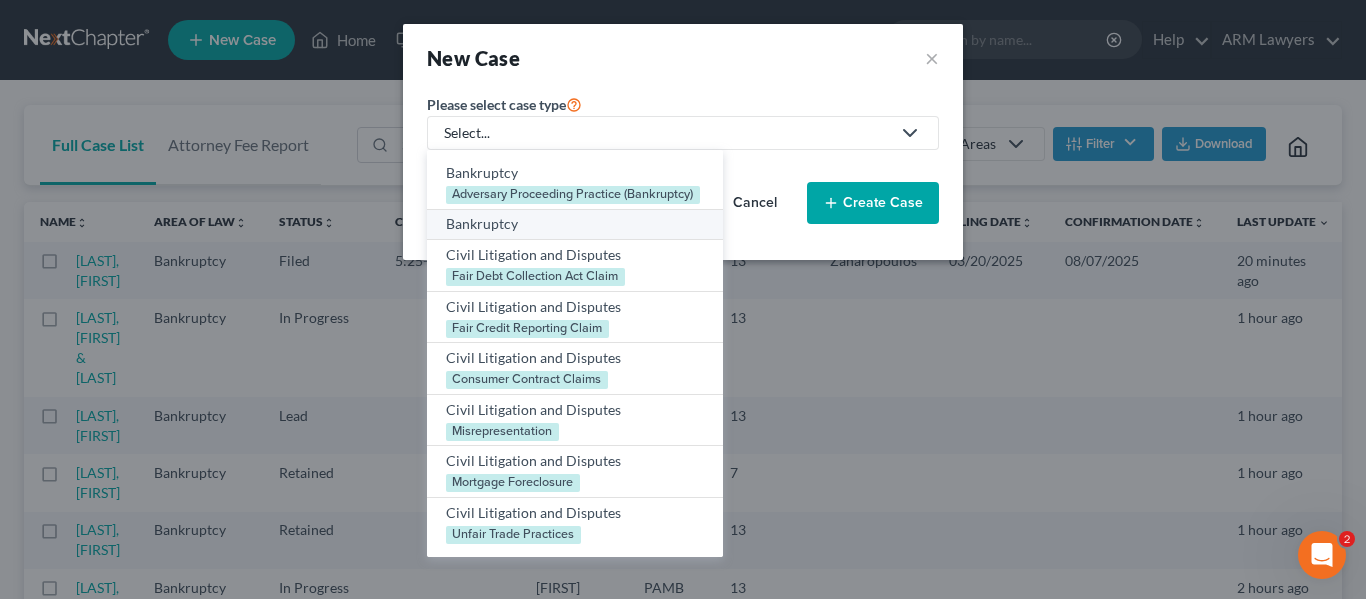click on "Bankruptcy" at bounding box center (575, 224) 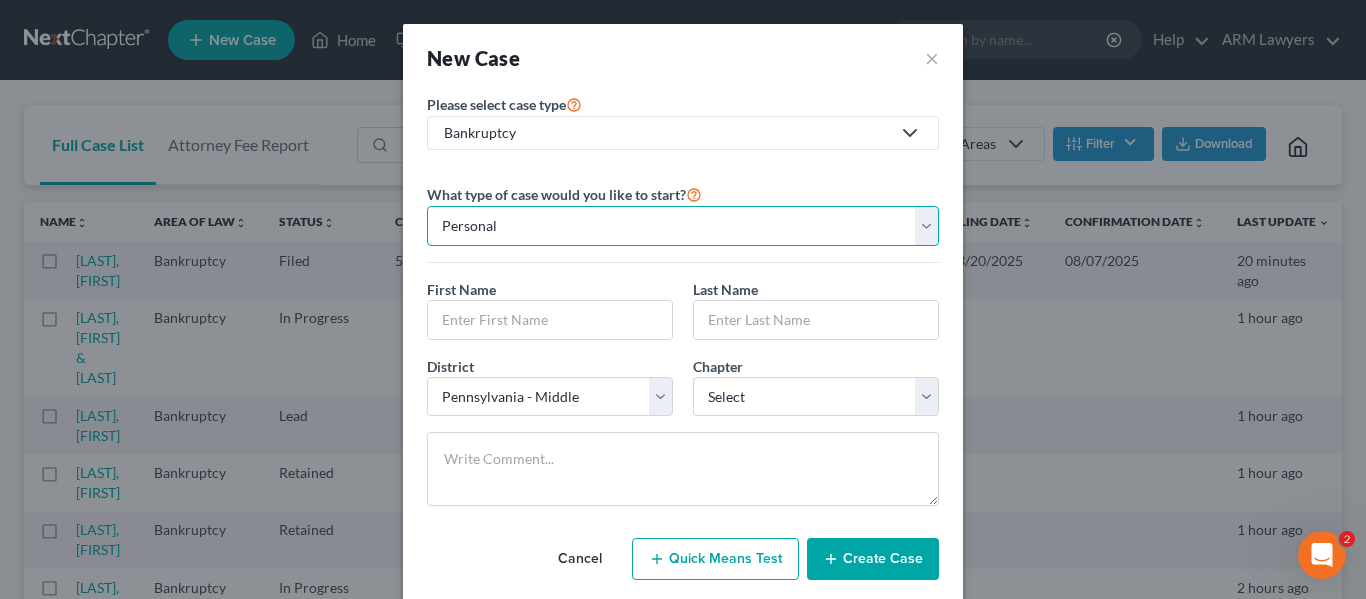 click on "Personal Business" at bounding box center [683, 226] 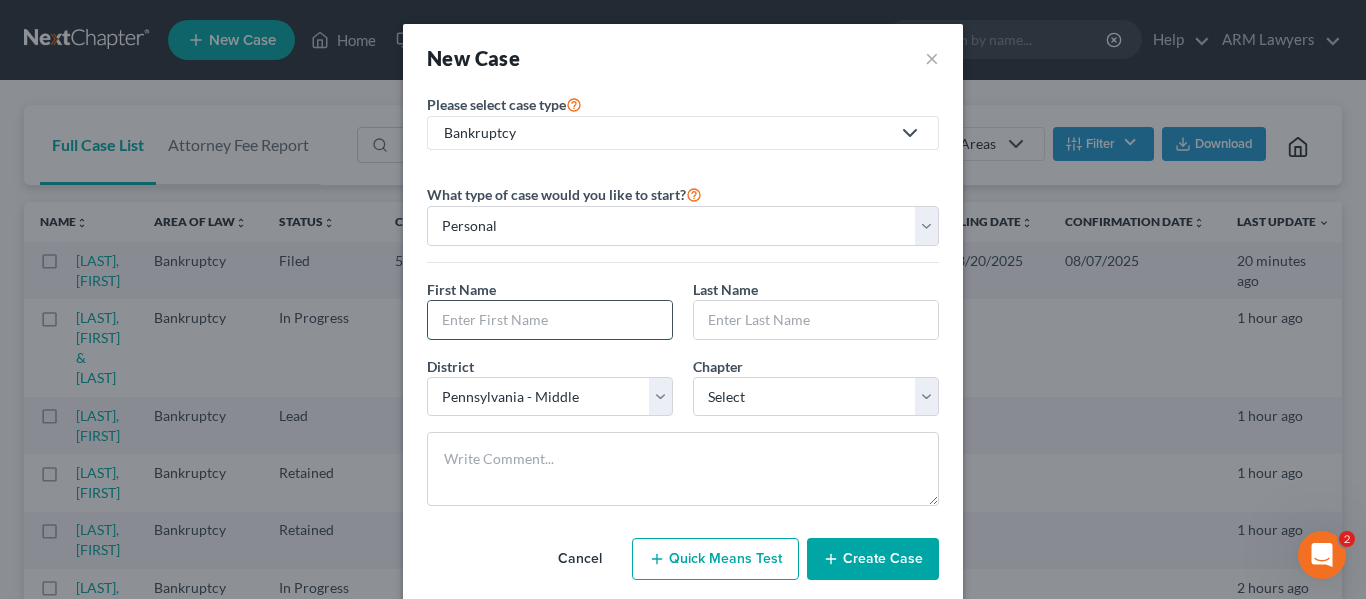 click at bounding box center [550, 320] 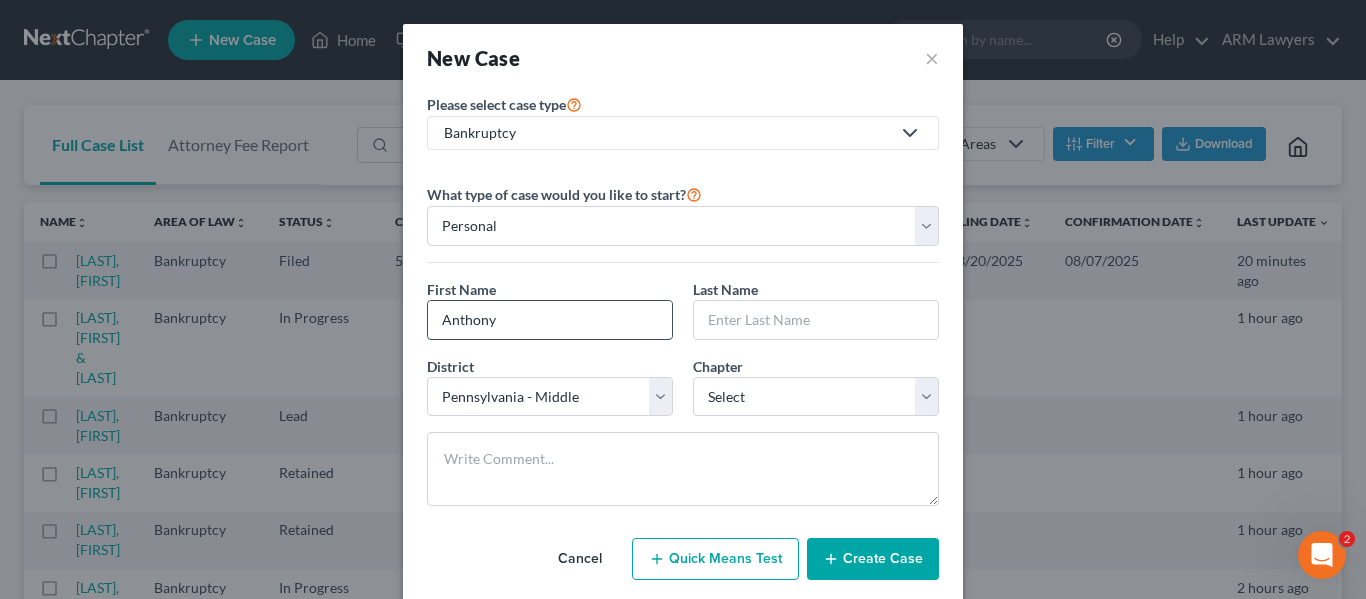 type on "Anthony" 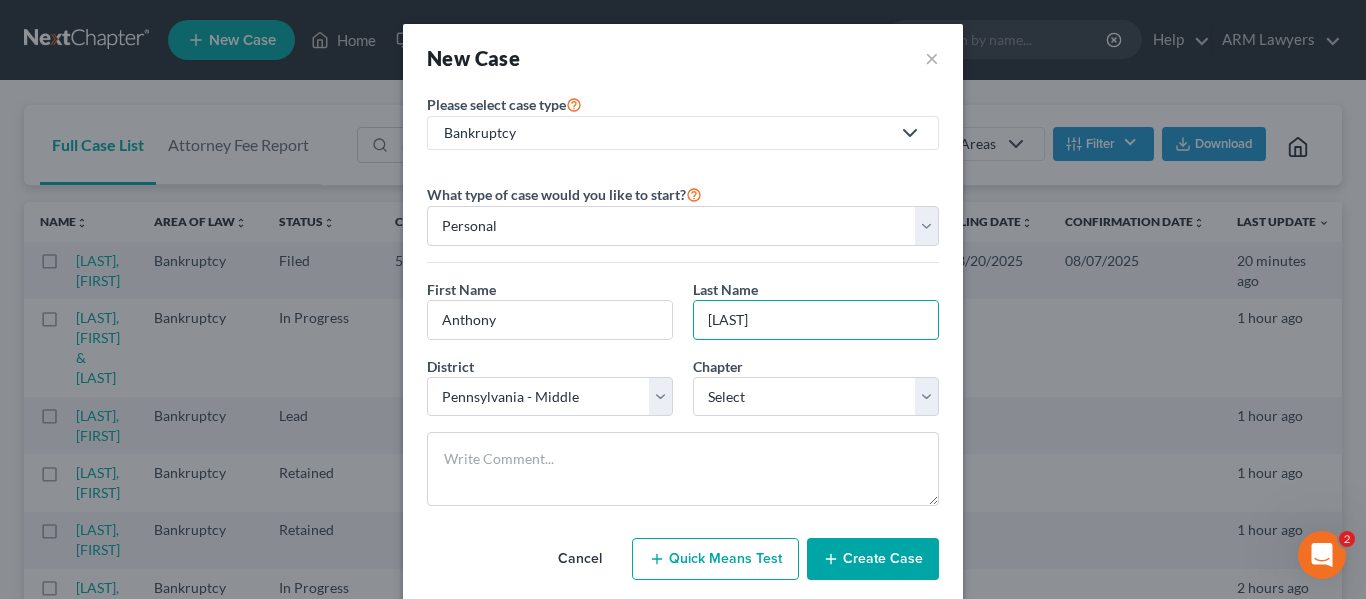 type on "[LAST]" 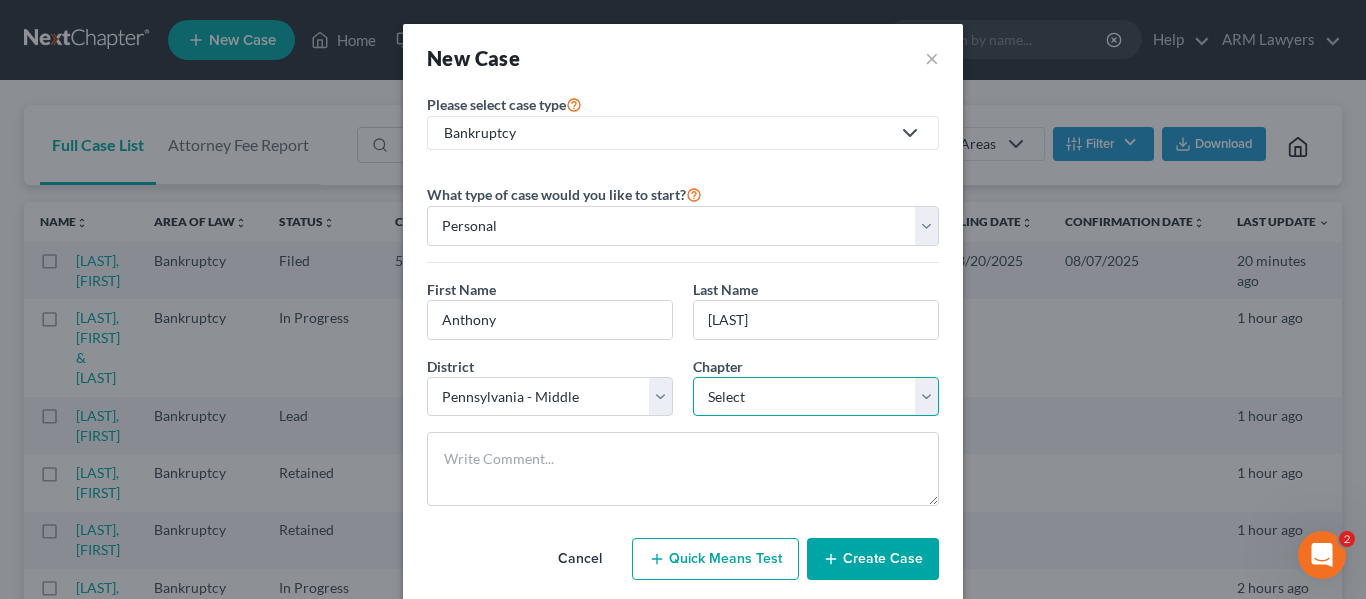 click on "Select 7 11 12 13" at bounding box center [816, 397] 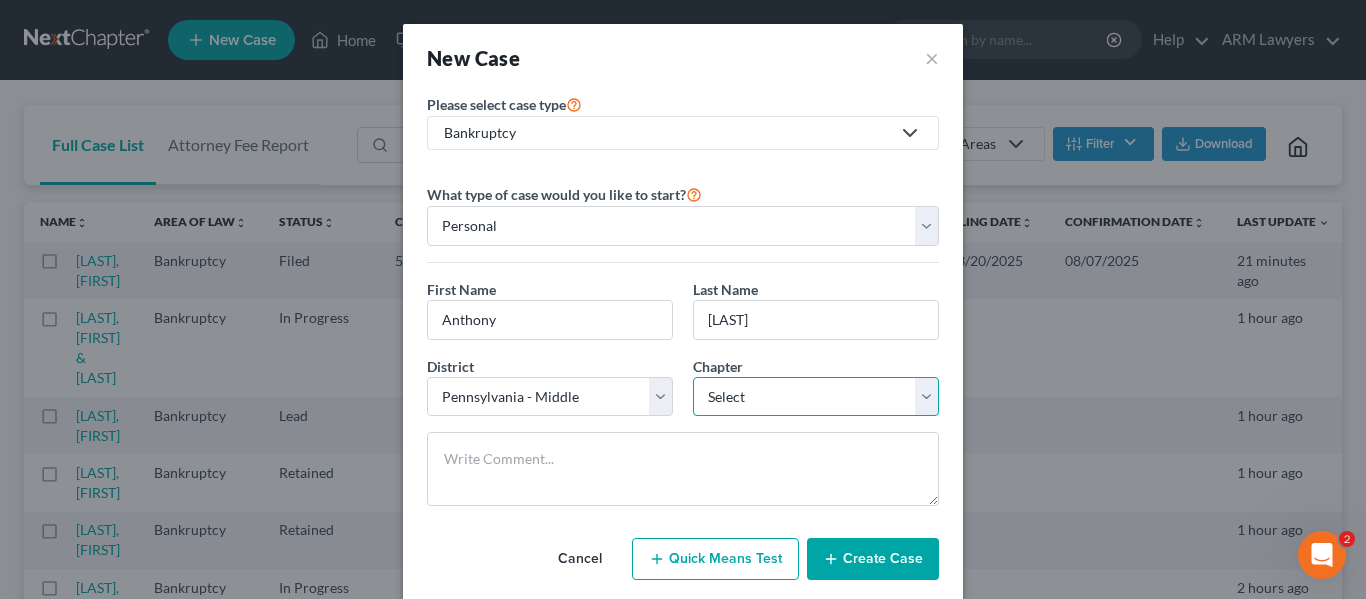 select on "3" 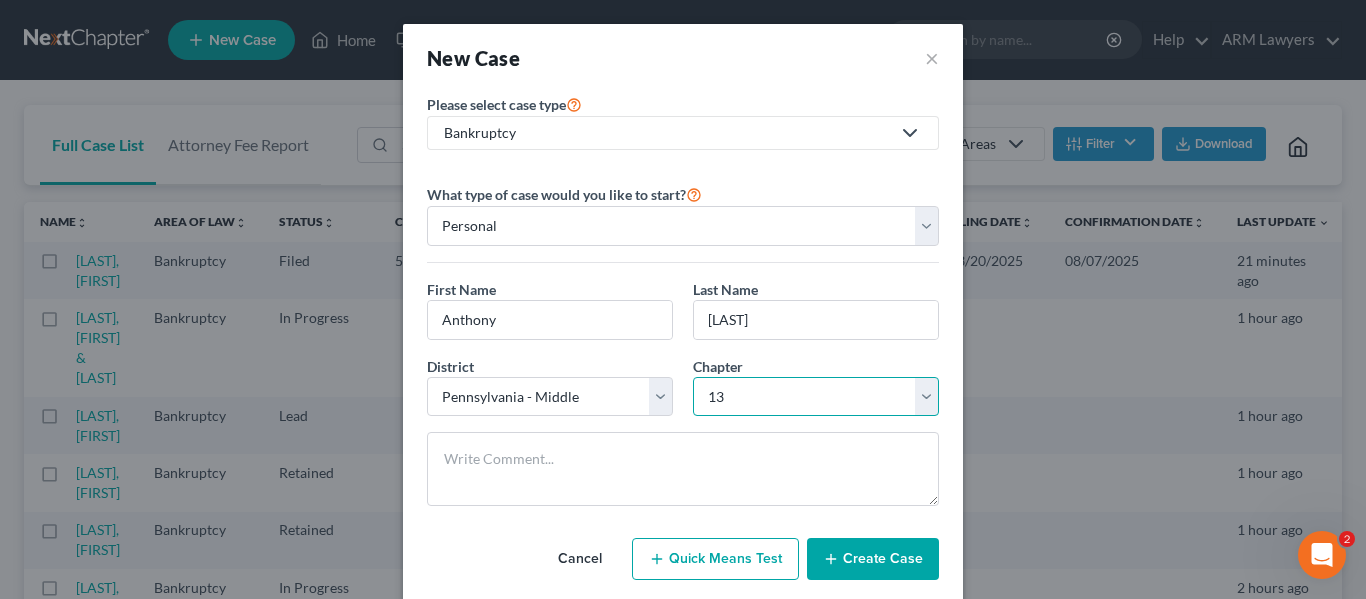 click on "Select 7 11 12 13" at bounding box center (816, 397) 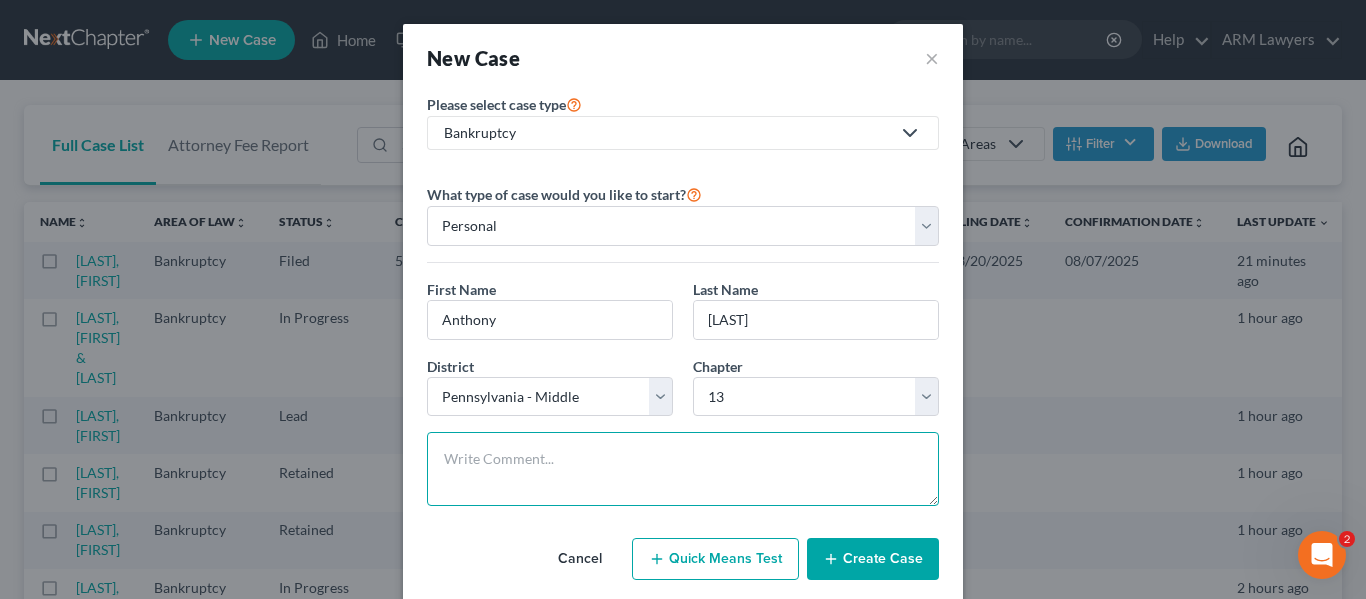 click at bounding box center (683, 469) 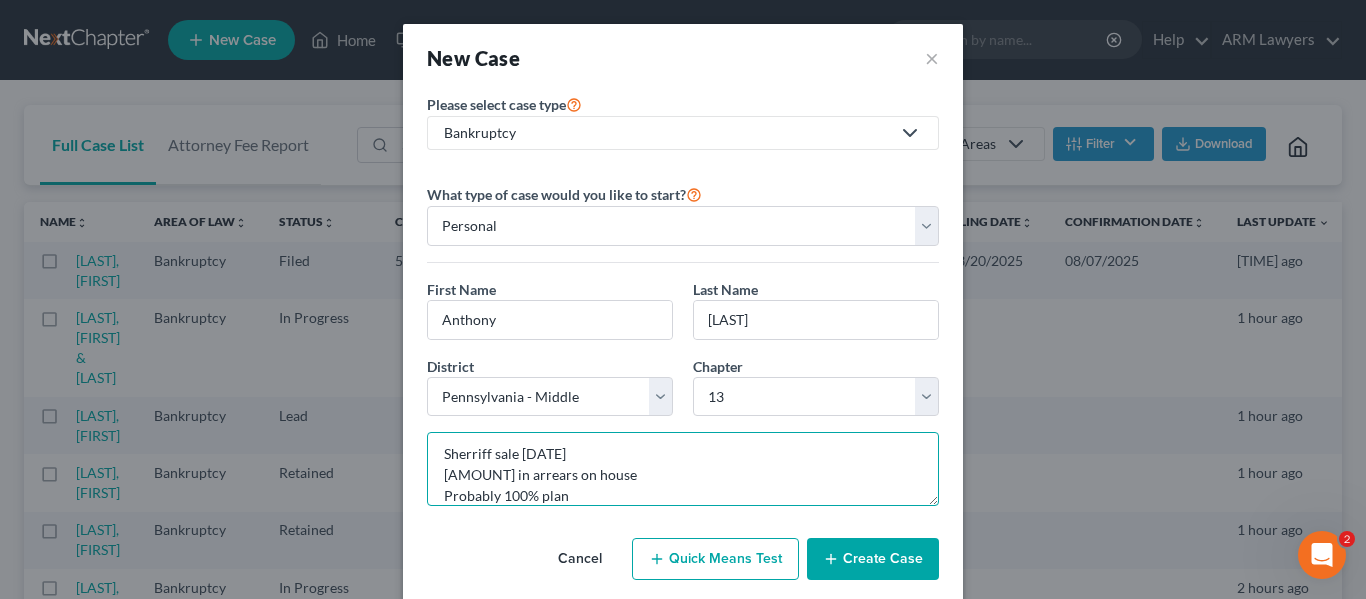scroll, scrollTop: 26, scrollLeft: 0, axis: vertical 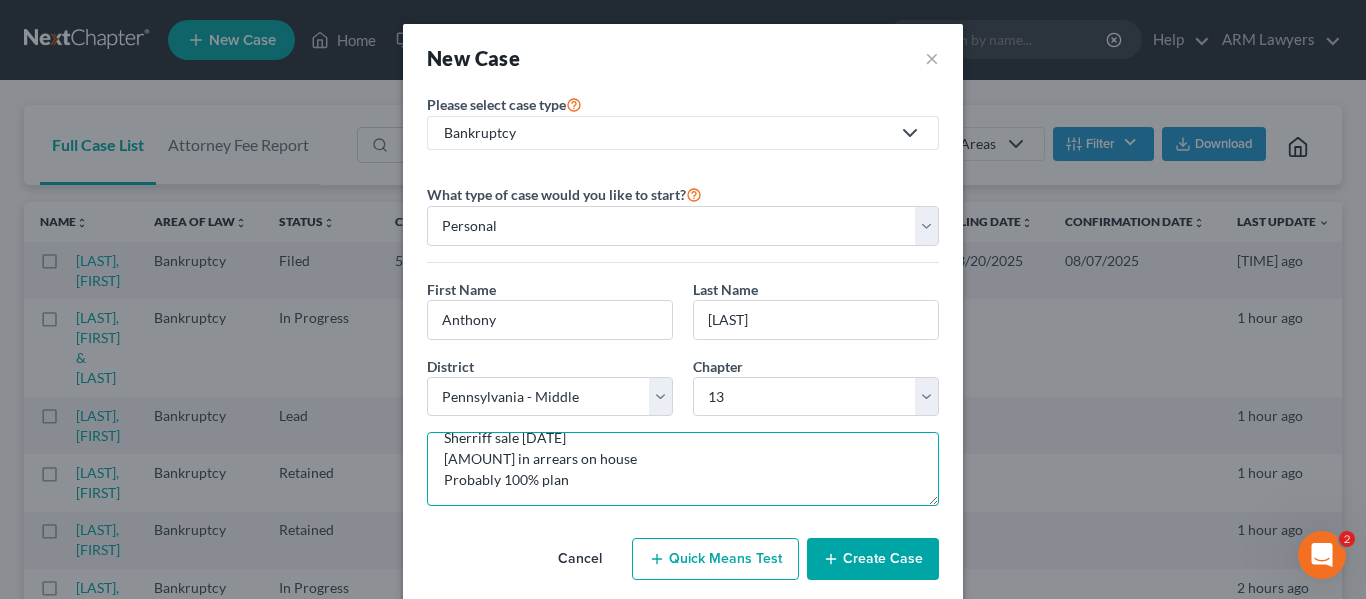 click on "Sherriff sale [DATE]
[AMOUNT] in arrears on house
Probably 100% plan" at bounding box center (683, 469) 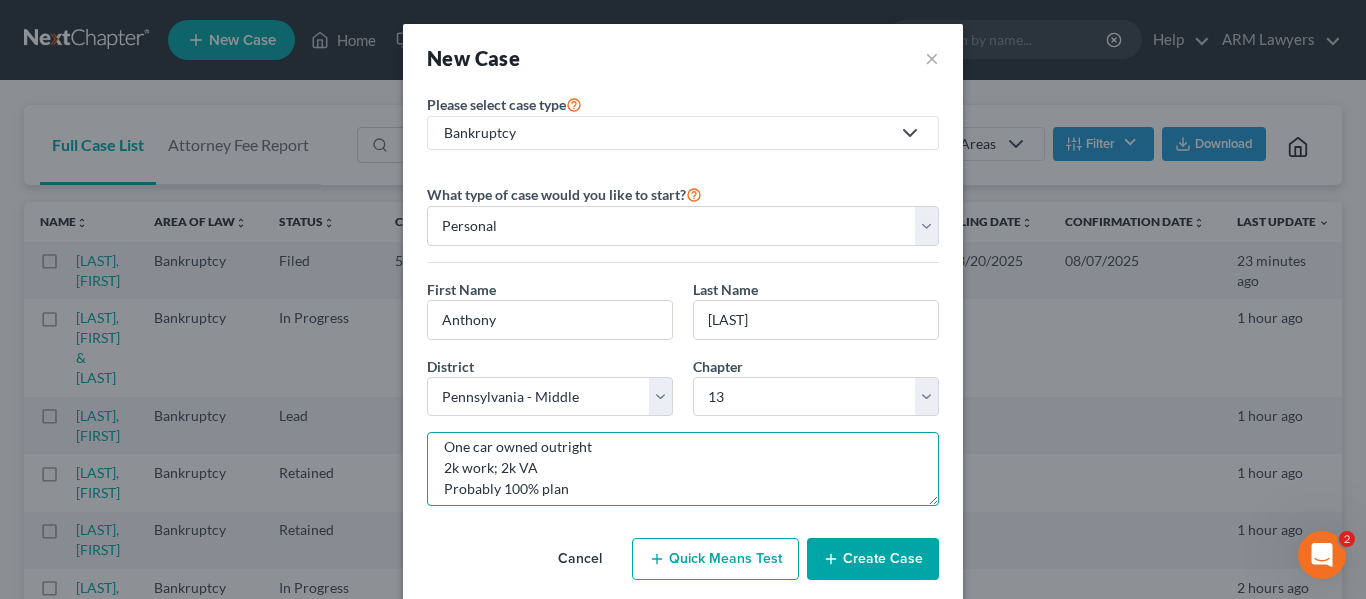 scroll, scrollTop: 84, scrollLeft: 0, axis: vertical 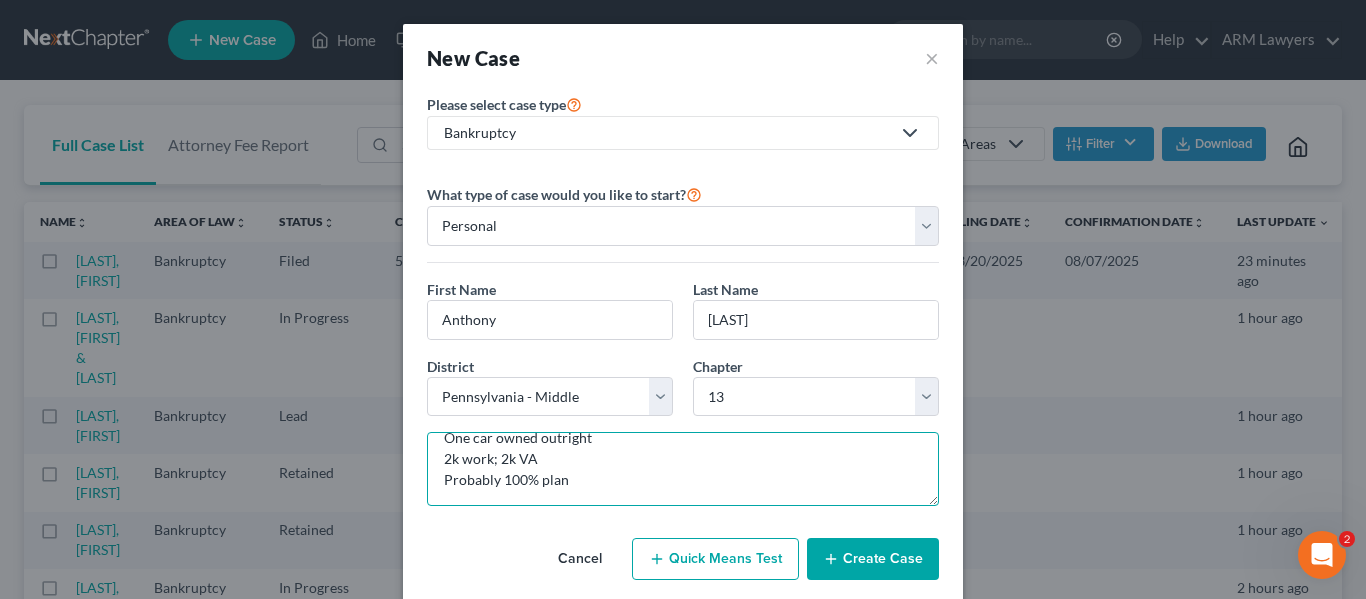 click on "Sherriff sale 8/15
48k in arrears on house
One car owned outright
2k work; 2k VA
Probably 100% plan" at bounding box center (683, 469) 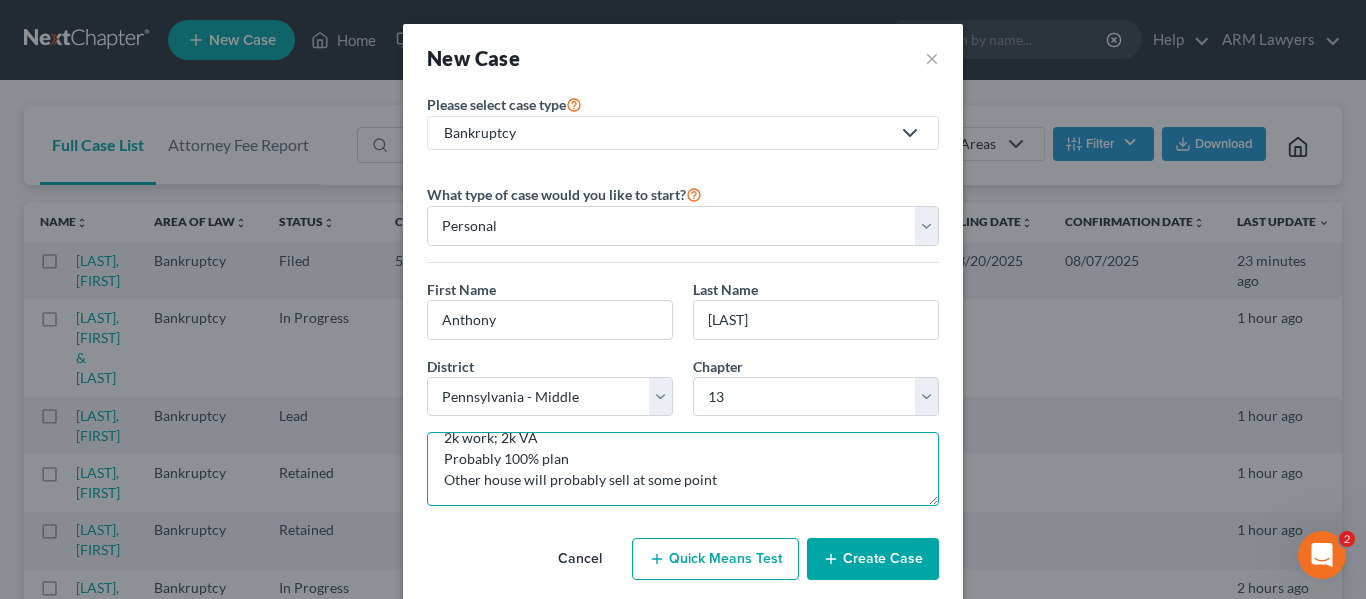 scroll, scrollTop: 89, scrollLeft: 0, axis: vertical 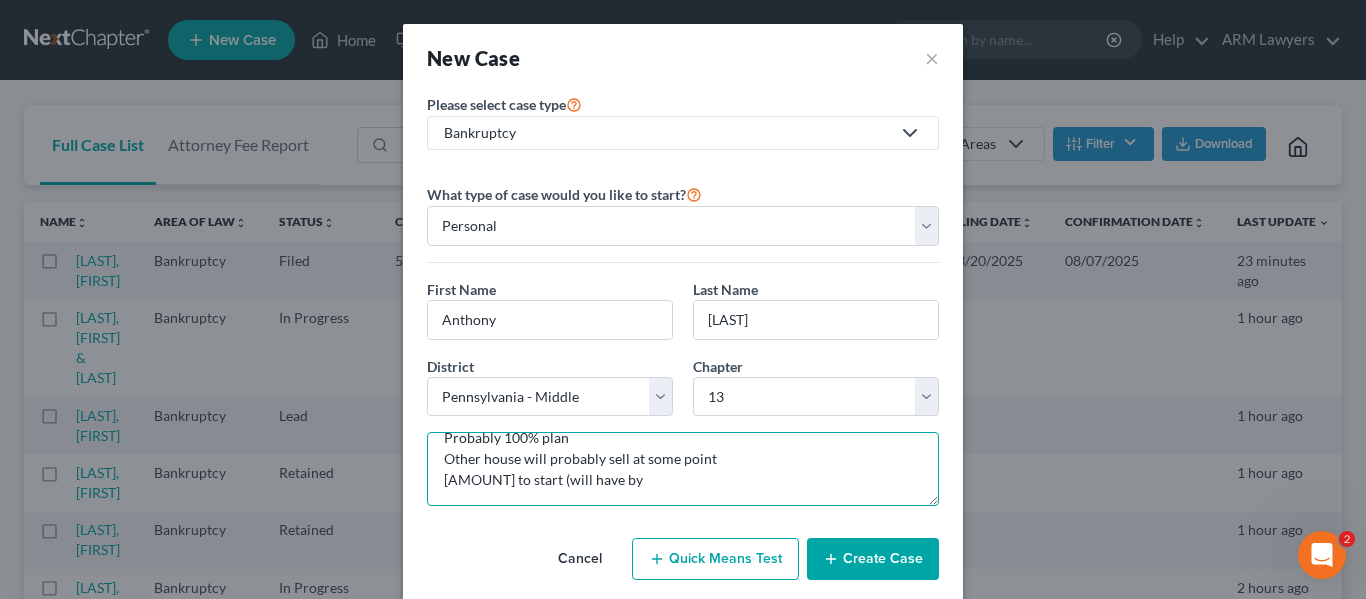 drag, startPoint x: 678, startPoint y: 487, endPoint x: 499, endPoint y: 507, distance: 180.11385 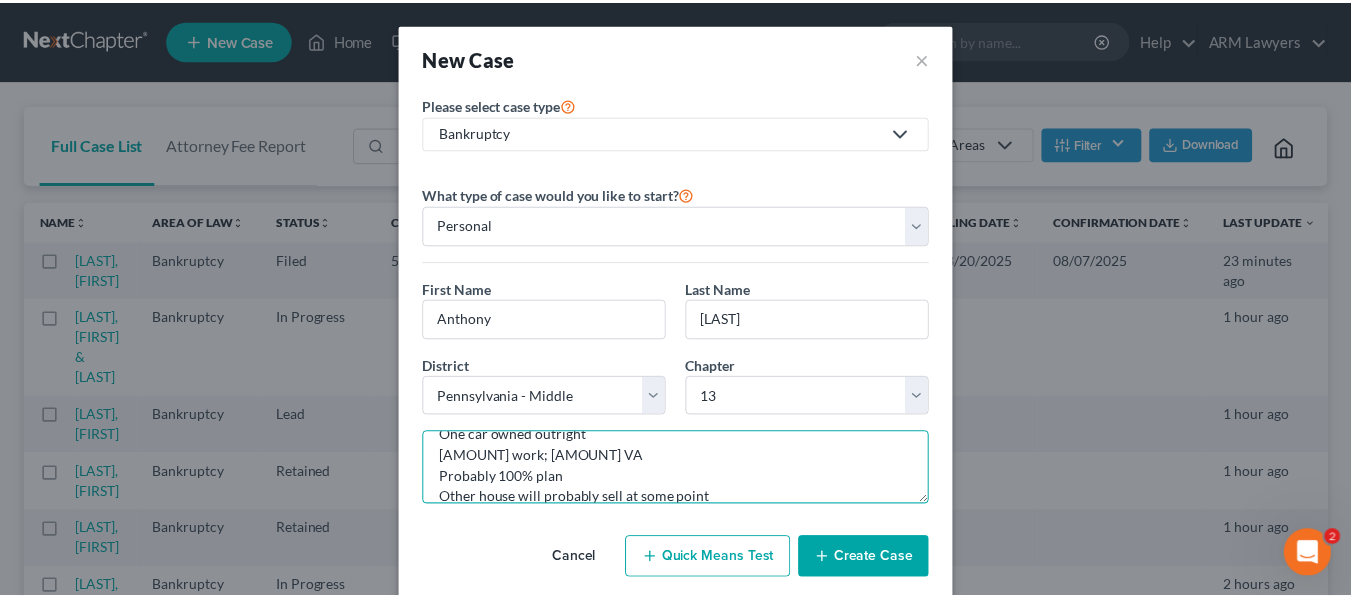 scroll, scrollTop: 100, scrollLeft: 0, axis: vertical 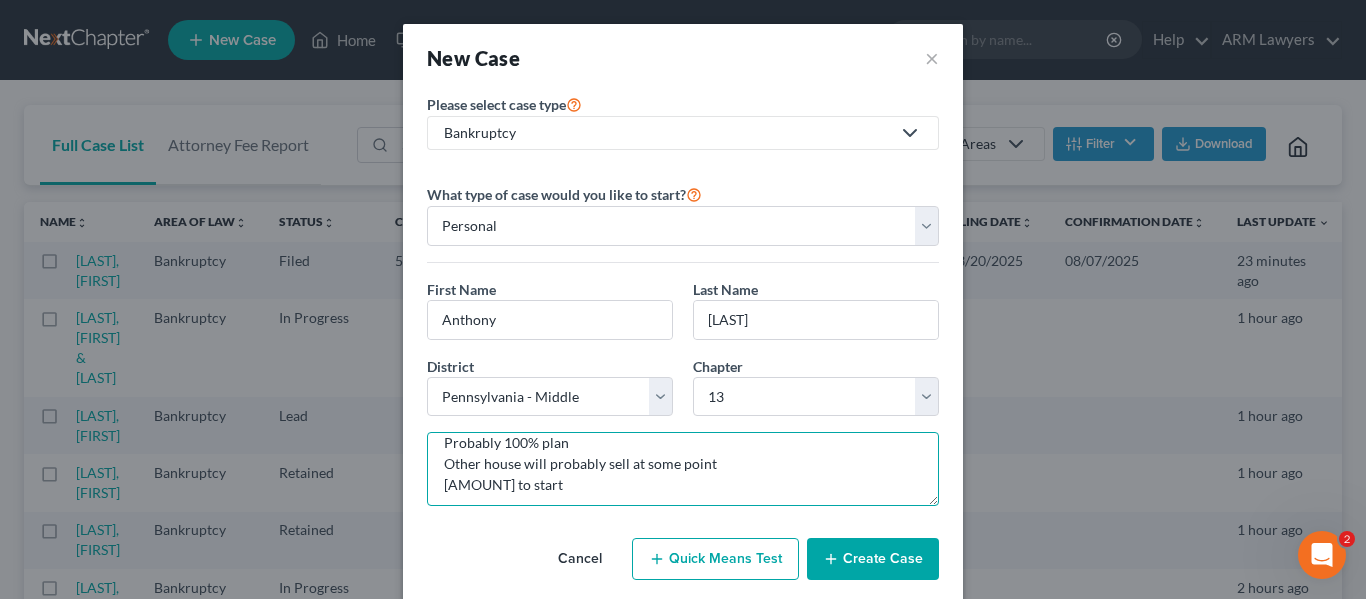 type on "Sherriff sale [DATE]
[AMOUNT] in arrears on house
One car owned outright
[AMOUNT] work; [AMOUNT] VA
Probably 100% plan
Other house will probably sell at some point
[AMOUNT] to start" 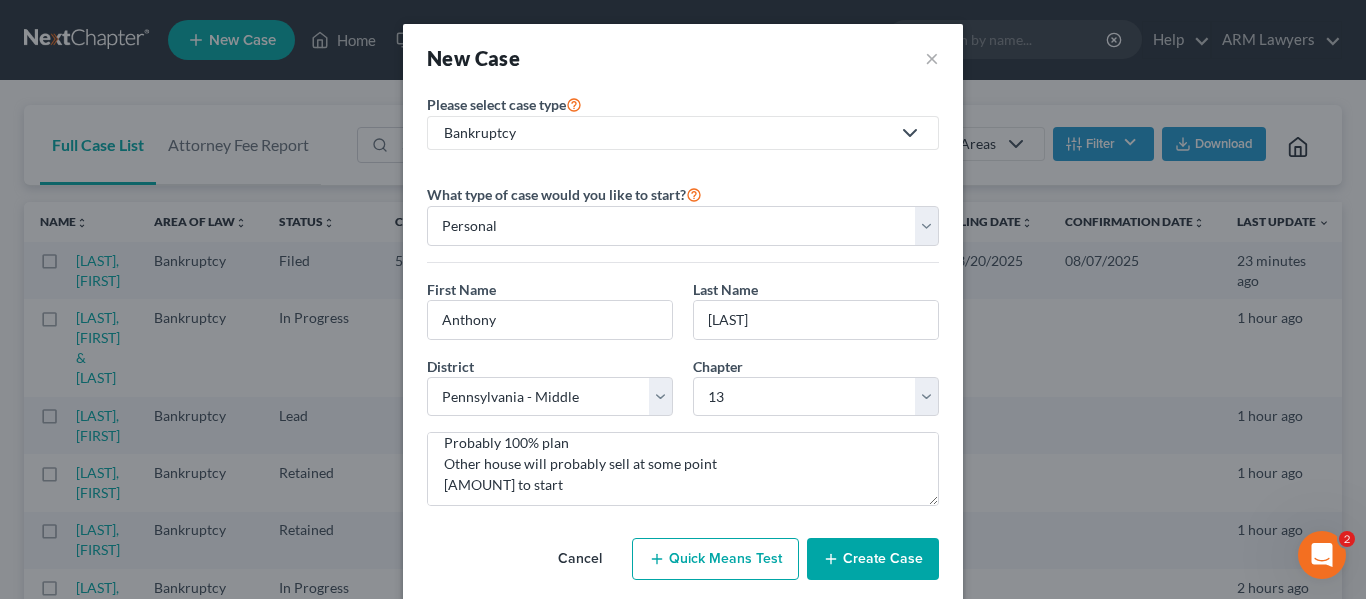 click on "Create Case" at bounding box center (873, 559) 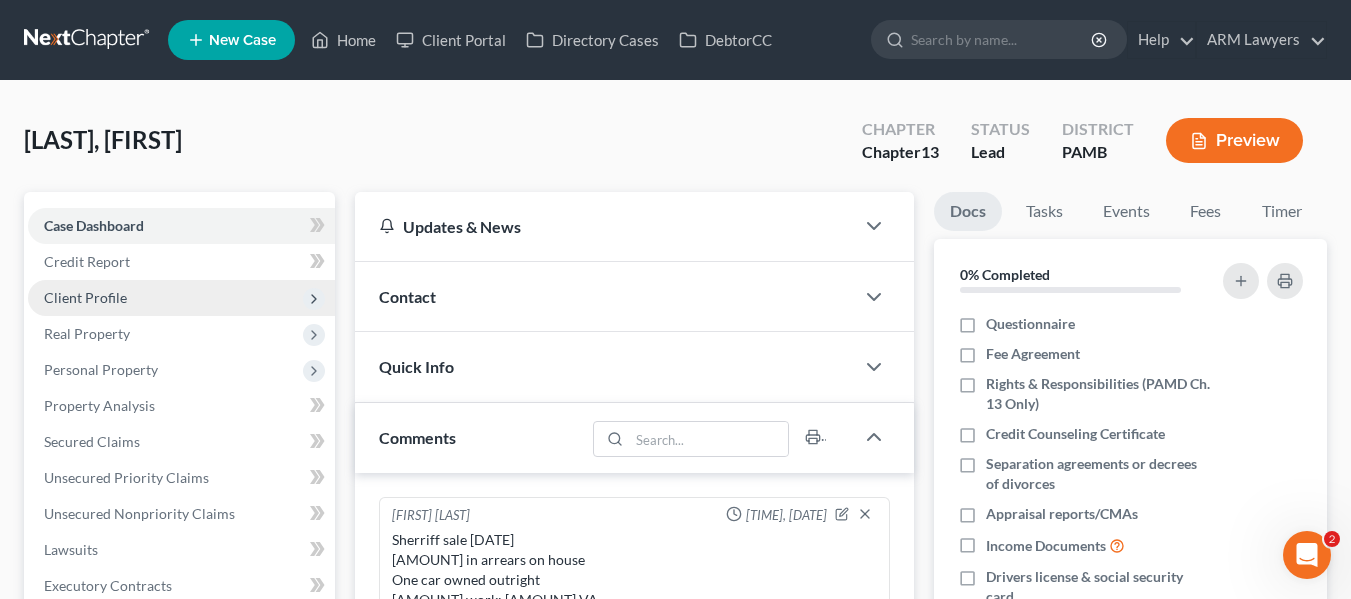 click on "Client Profile" at bounding box center (85, 297) 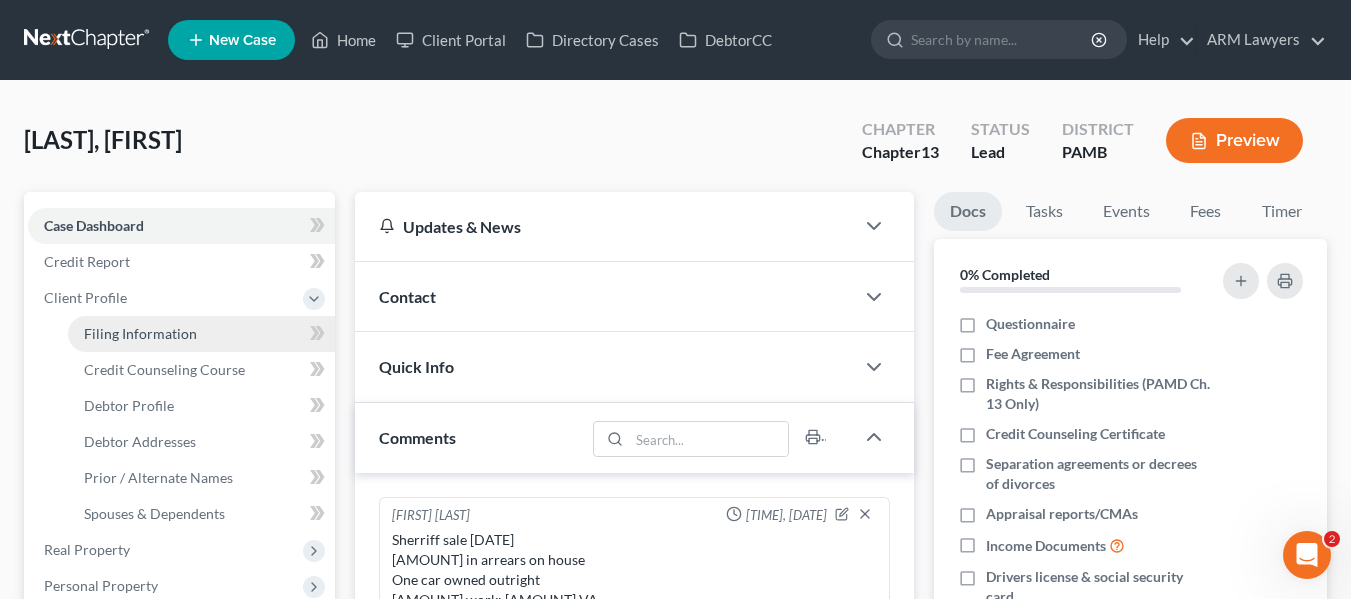 click on "Filing Information" at bounding box center [140, 333] 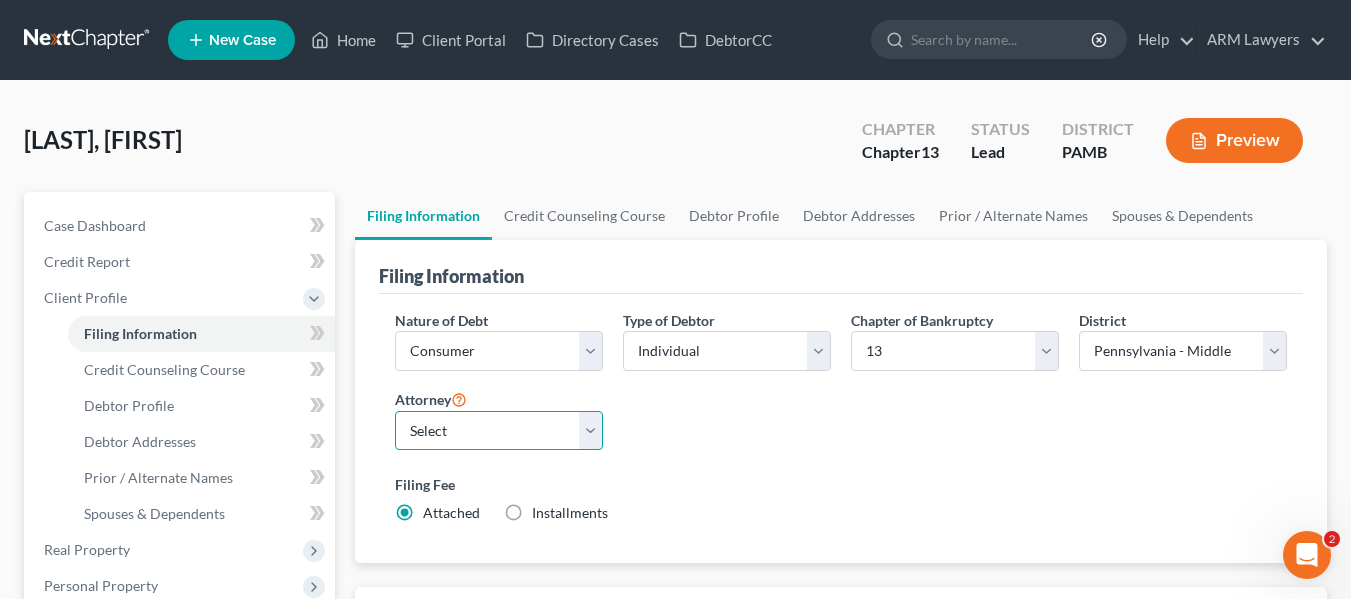 click on "Select [FIRST] [LAST] - [STATE] [FIRST] [LAST] - [STATE] [FIRST] [LAST] - [STATE] [FIRST] [LAST] - [STATE] [FIRST] [LAST] - [STATE] [FIRST] [LAST] - [STATE] [FIRST] [LAST] - [STATE]" at bounding box center [499, 431] 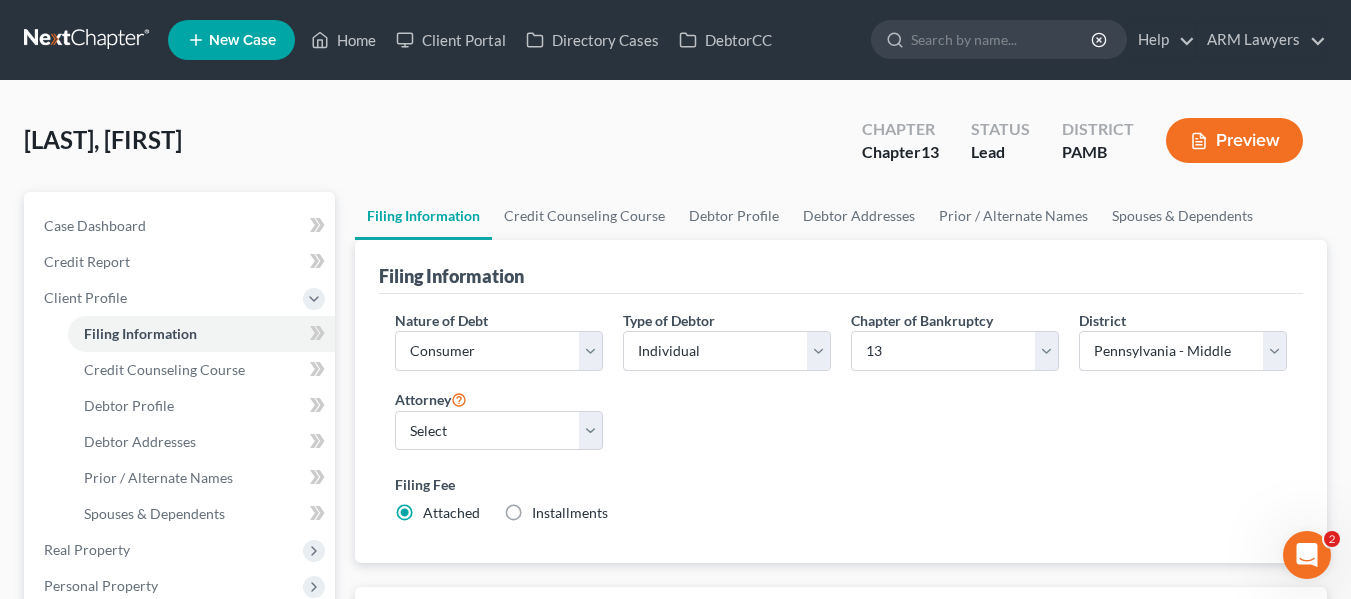click on "Nature of Debt Select Business Consumer Other Nature of Business Select Clearing Bank Commodity Broker Health Care Business Other Railroad Single Asset Real Estate As Defined In 11 USC § 101(51B) Stockbroker Type of Debtor Select Individual Joint Chapter of Bankruptcy Select 7 11 12 13 District Select Alabama - Middle Alabama - Northern Alabama - Southern Alaska Arizona Arkansas - Eastern Arkansas - Western California - Central California - Eastern California - Northern California - Southern Colorado Connecticut Delaware District of Columbia Florida - Middle Florida - Northern Florida - Southern Georgia - Middle Georgia - Northern Georgia - Southern Guam Hawaii Idaho Illinois - Central Illinois - Northern Illinois - Southern Indiana - Northern Indiana - Southern Iowa - Northern Iowa - Southern Kansas Kentucky - Eastern Kentucky - Western Louisiana - Eastern Louisiana - Middle Louisiana - Western Maine Maryland Massachusetts Michigan - Eastern Michigan - Western Minnesota Mississippi - Northern Montana Nevada" at bounding box center (841, 425) 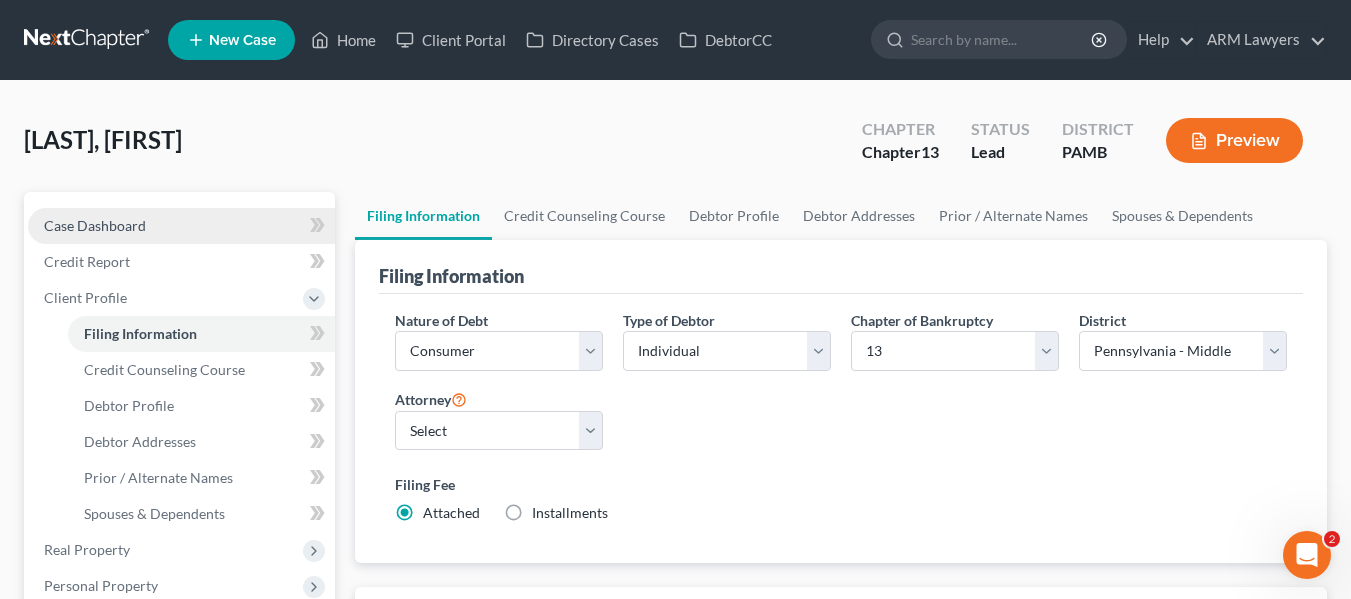click on "Case Dashboard" at bounding box center (95, 225) 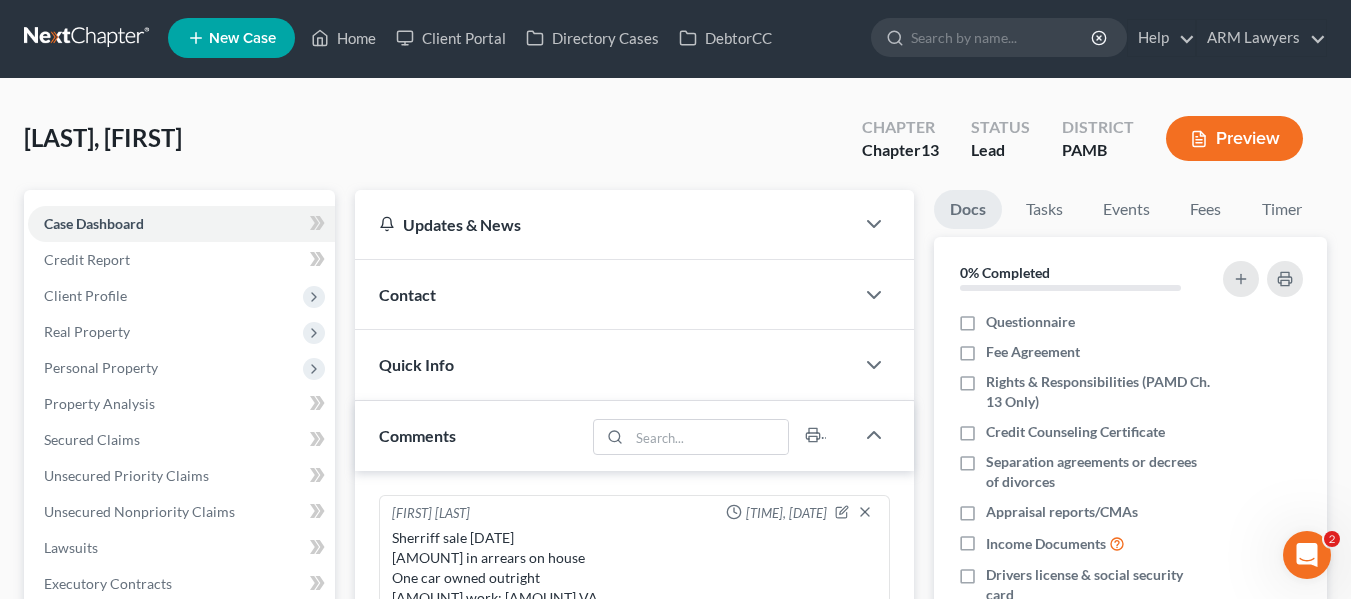 scroll, scrollTop: 0, scrollLeft: 0, axis: both 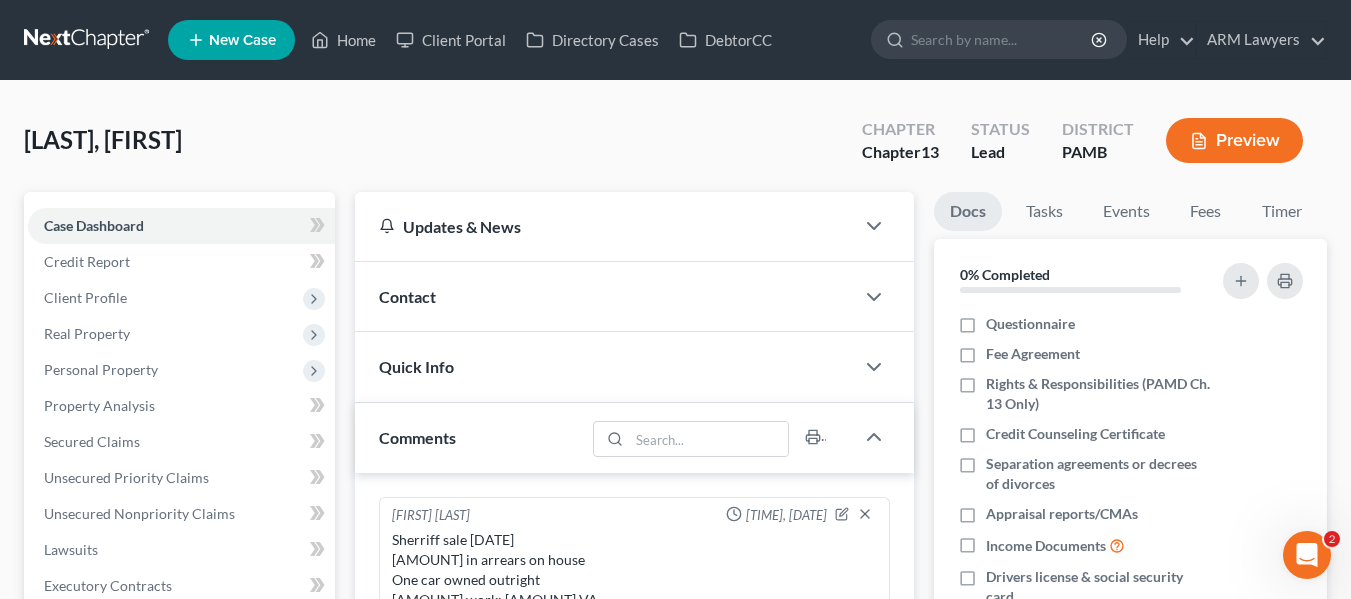 click at bounding box center (88, 40) 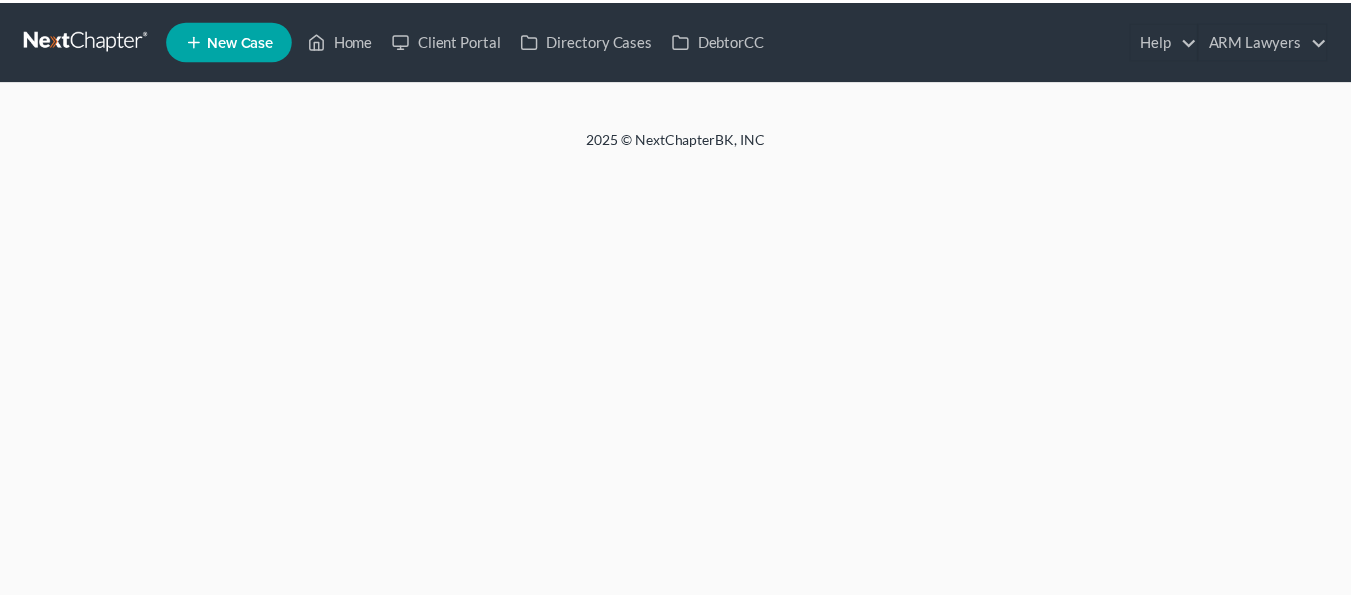 scroll, scrollTop: 0, scrollLeft: 0, axis: both 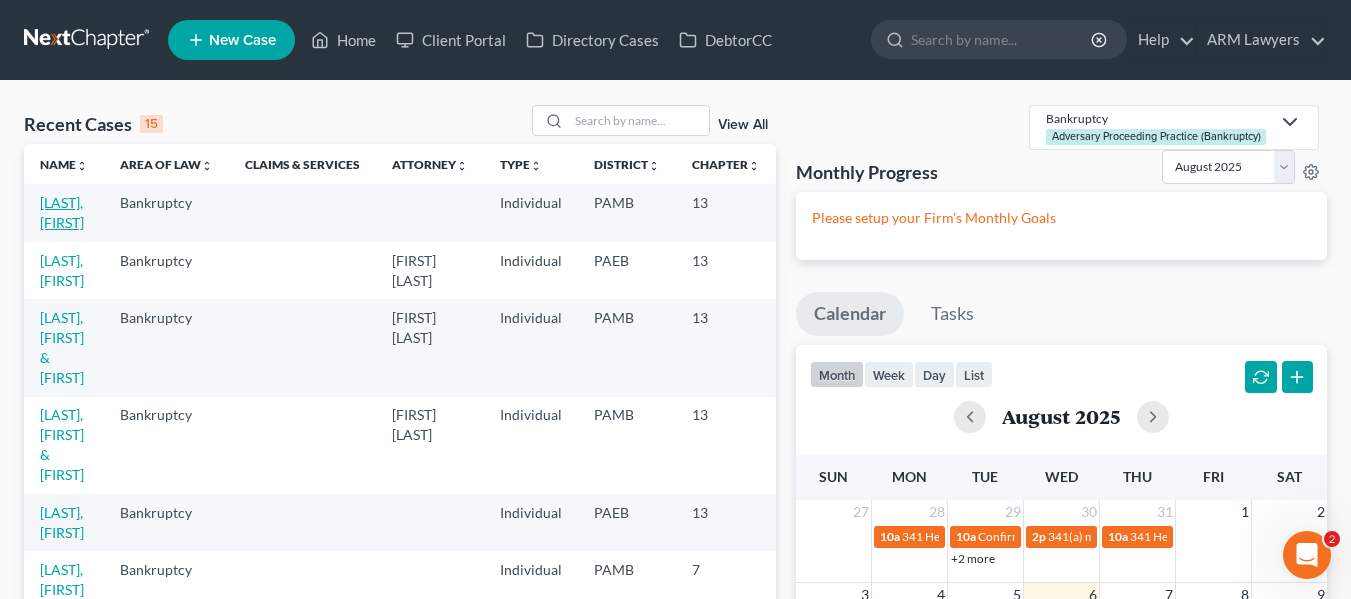 click on "[LAST], [FIRST]" at bounding box center [62, 212] 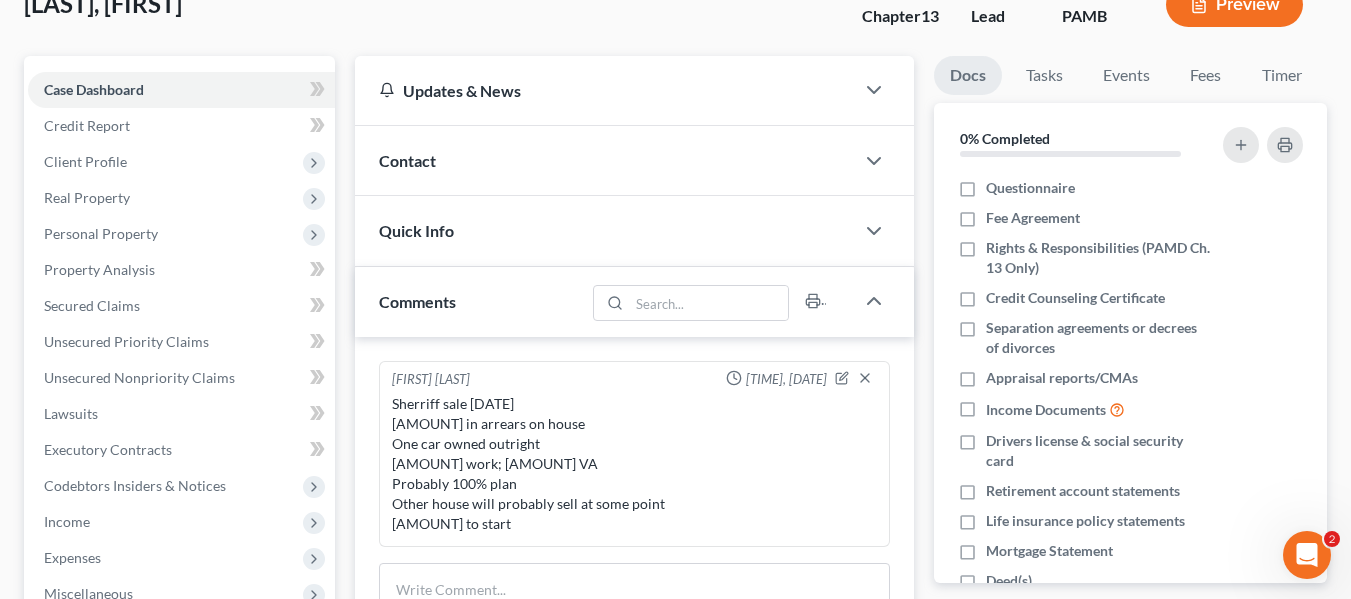 scroll, scrollTop: 100, scrollLeft: 0, axis: vertical 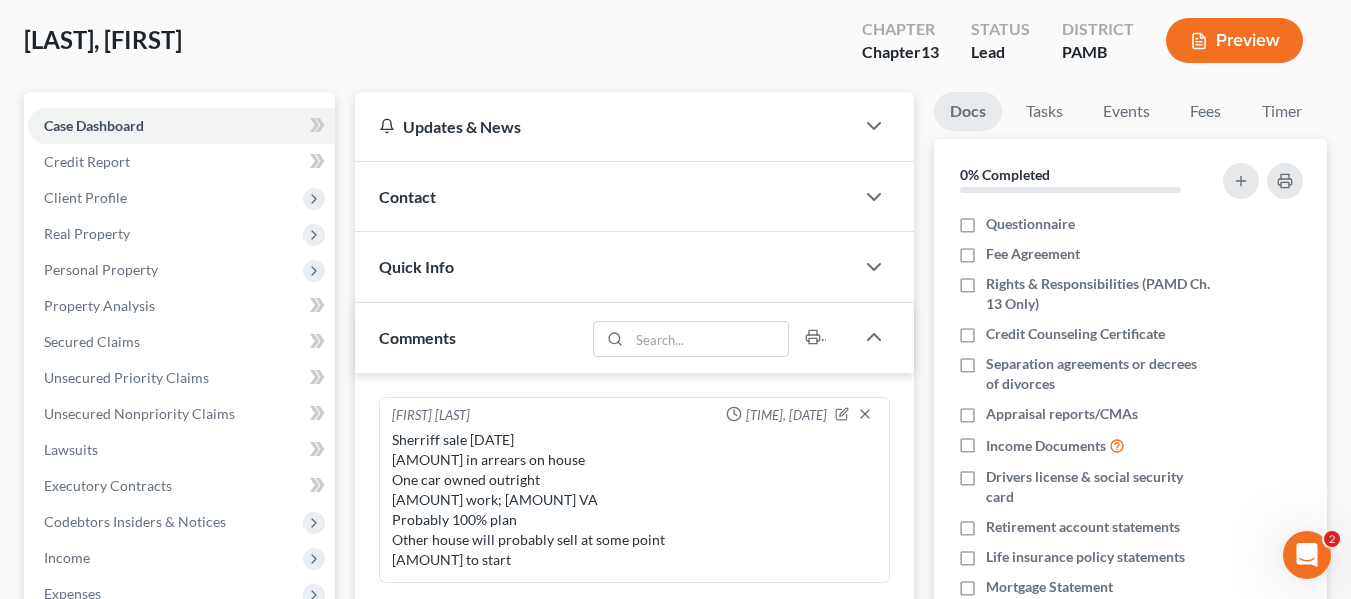 click on "Contact" at bounding box center [604, 196] 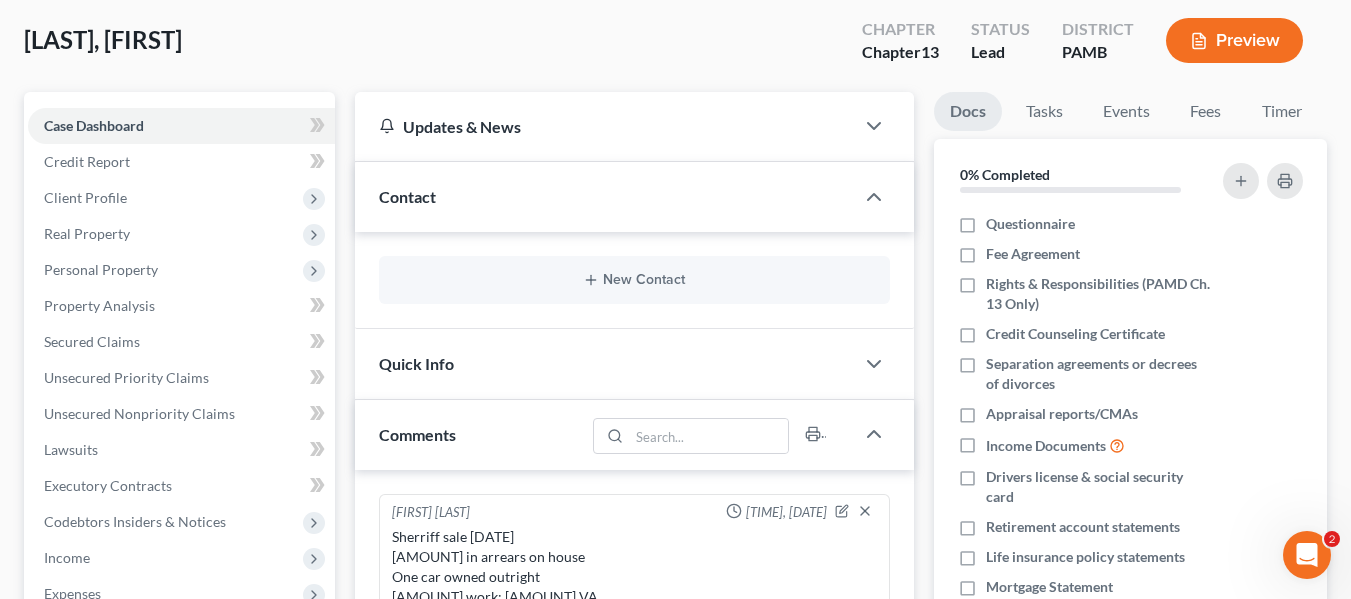 click on "Contact" at bounding box center [604, 196] 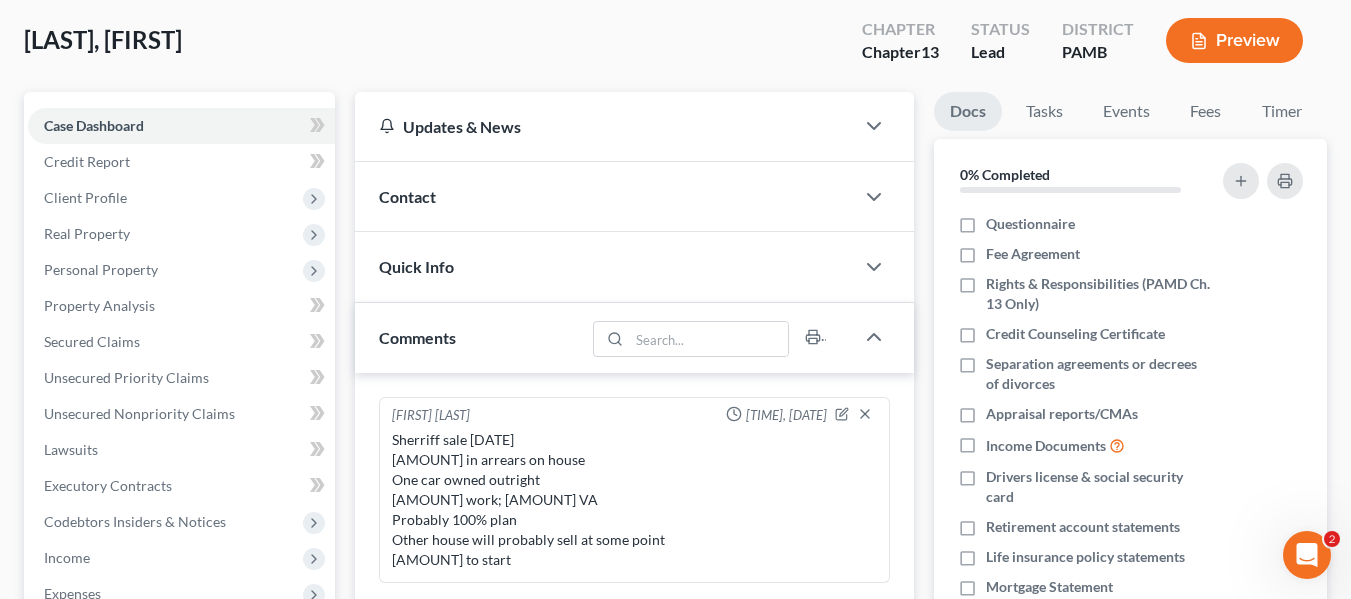 click on "Quick Info" at bounding box center (604, 266) 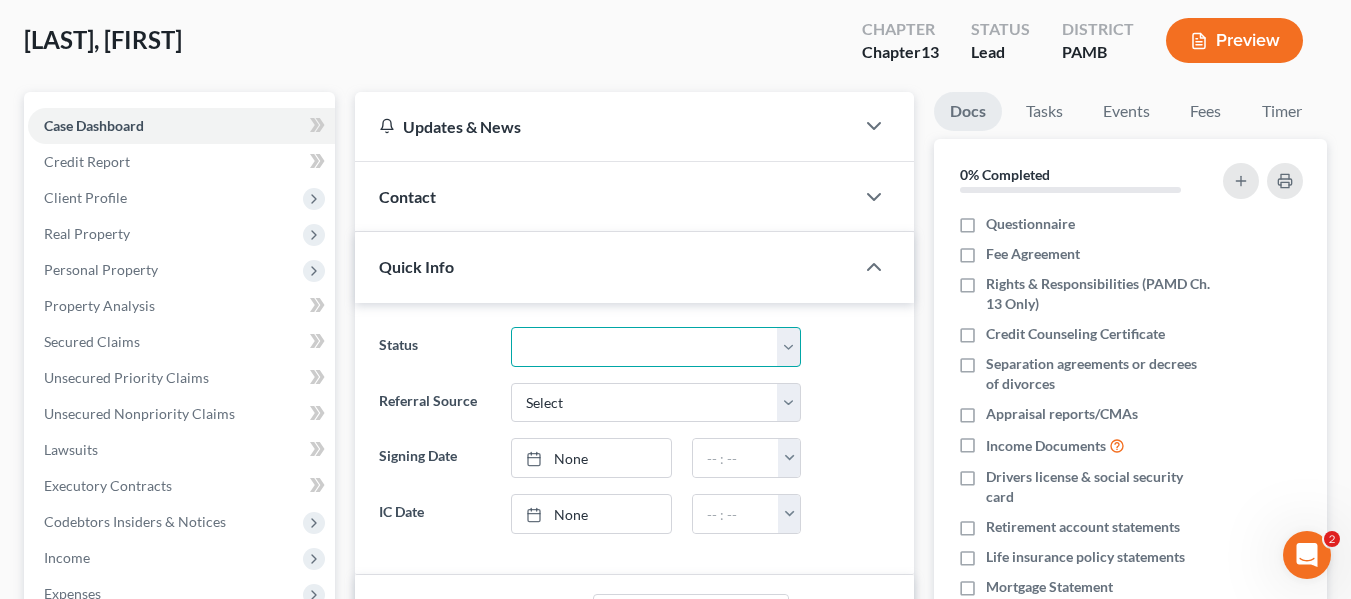 click on "Answer Due Awaiting Confirmation Awaiting Discharge Confirmed Could Not Contact Discharged Discovery Dismissed Filed In Progress Lead Lost Lead Pre-Trial Ready to File Ready to Prepare Re-Open Retained Service Set for 341 Settlement Negotiations To Review" at bounding box center [656, 347] 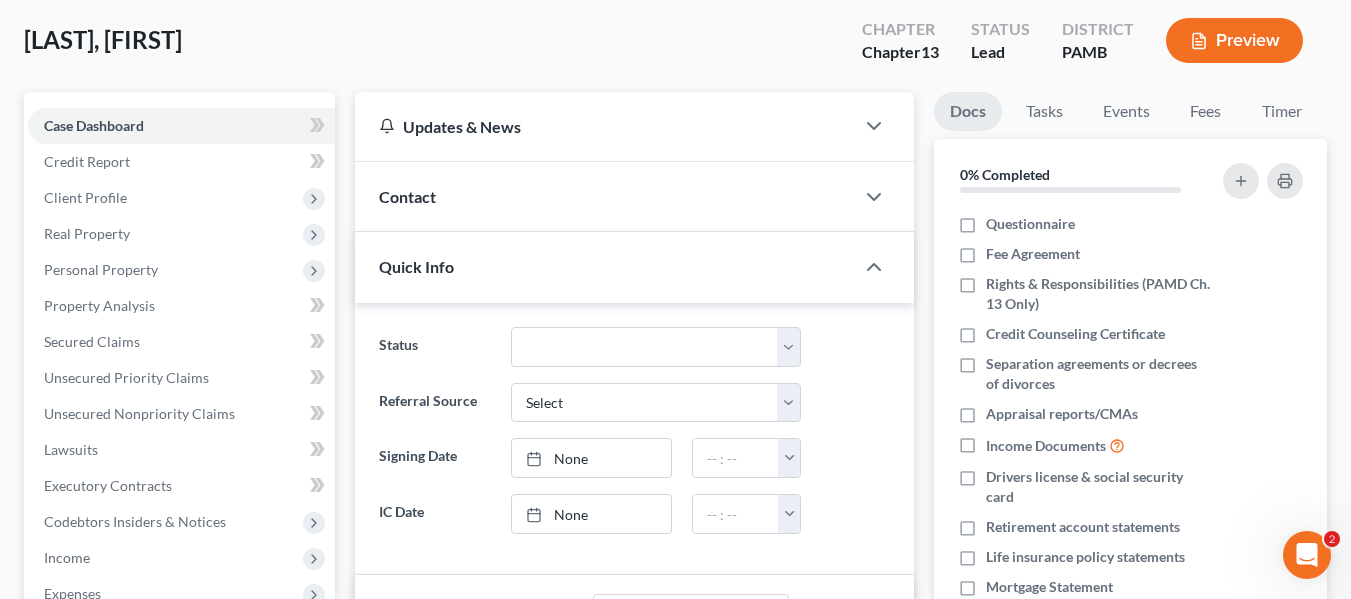 click on "[LAST], [FIRST]" at bounding box center [103, 39] 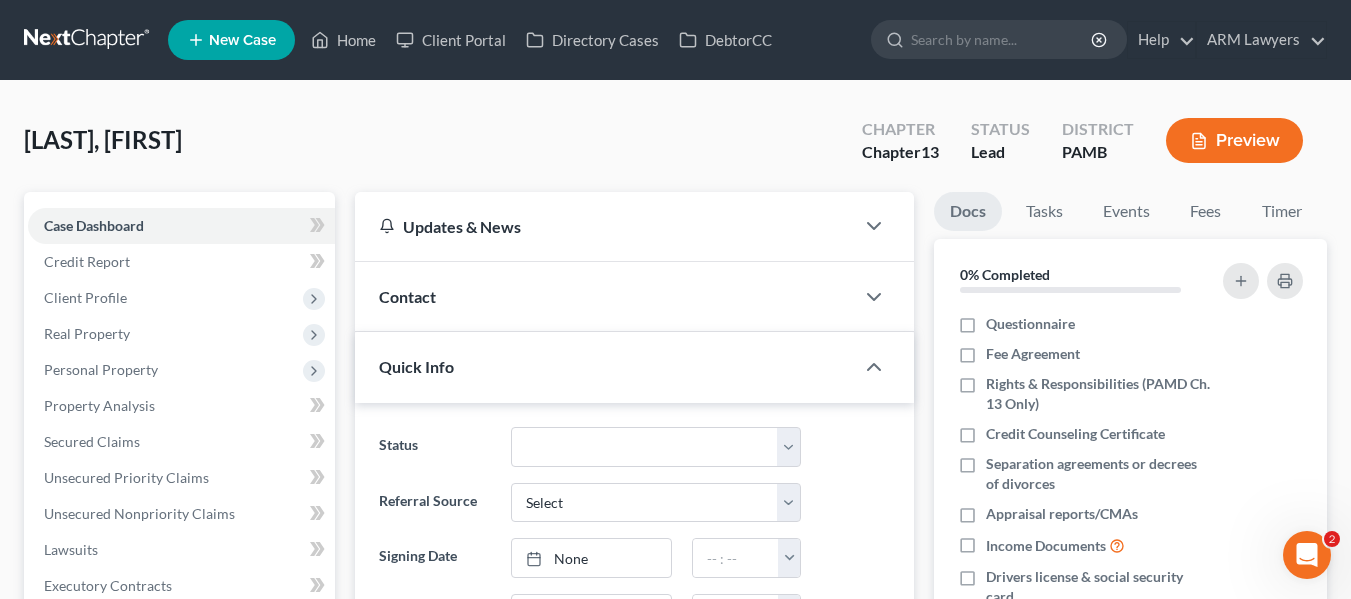 click at bounding box center [88, 40] 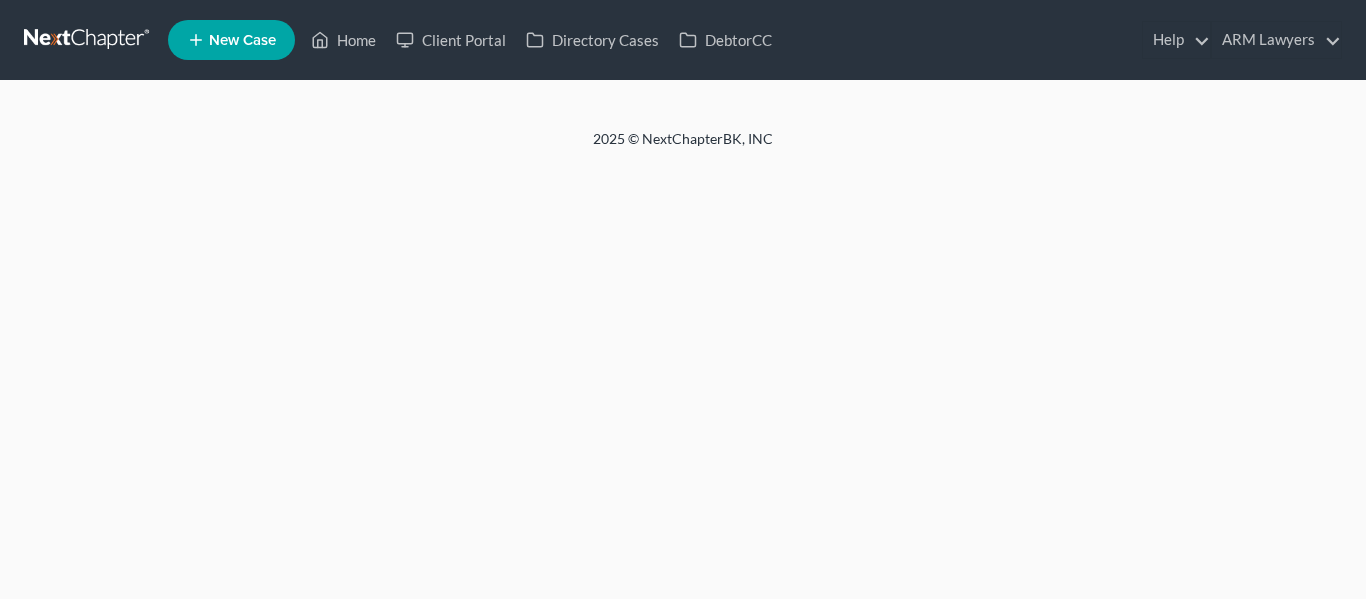 scroll, scrollTop: 0, scrollLeft: 0, axis: both 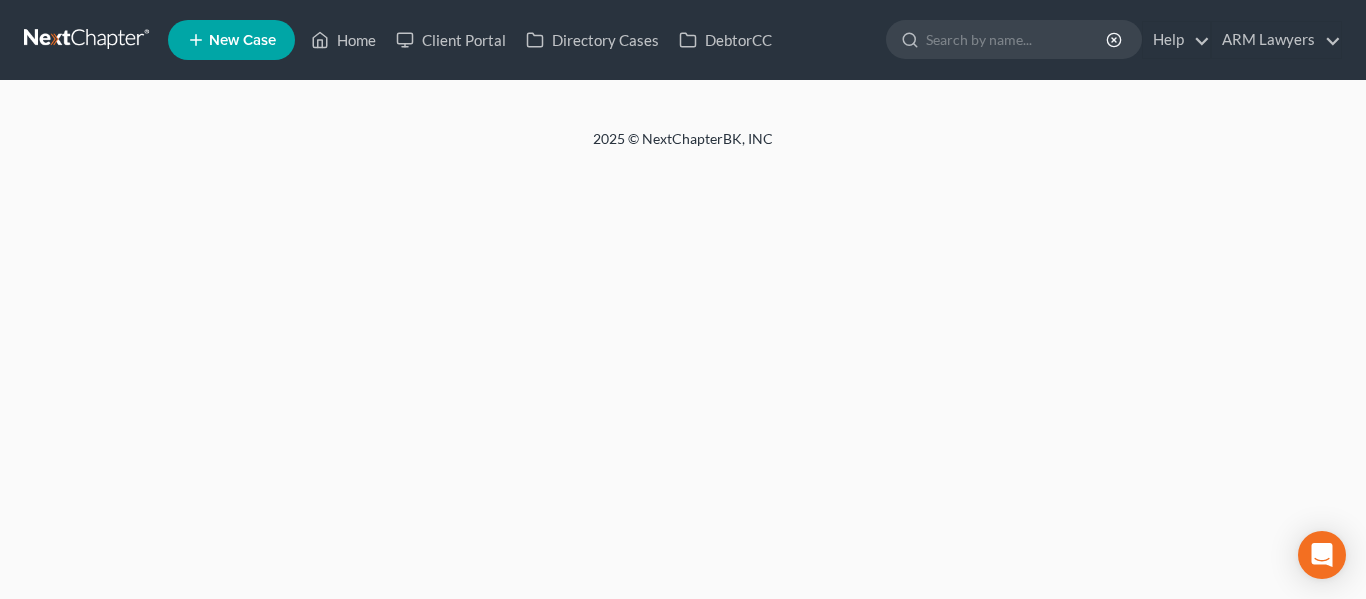 click 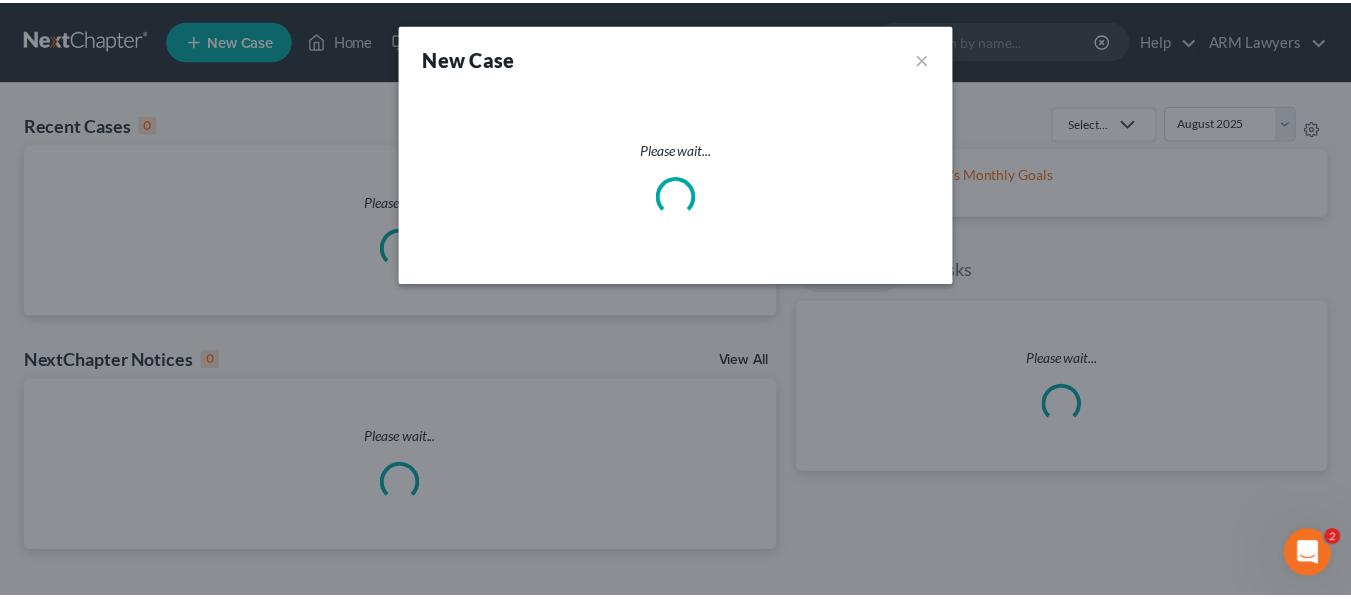 scroll, scrollTop: 0, scrollLeft: 0, axis: both 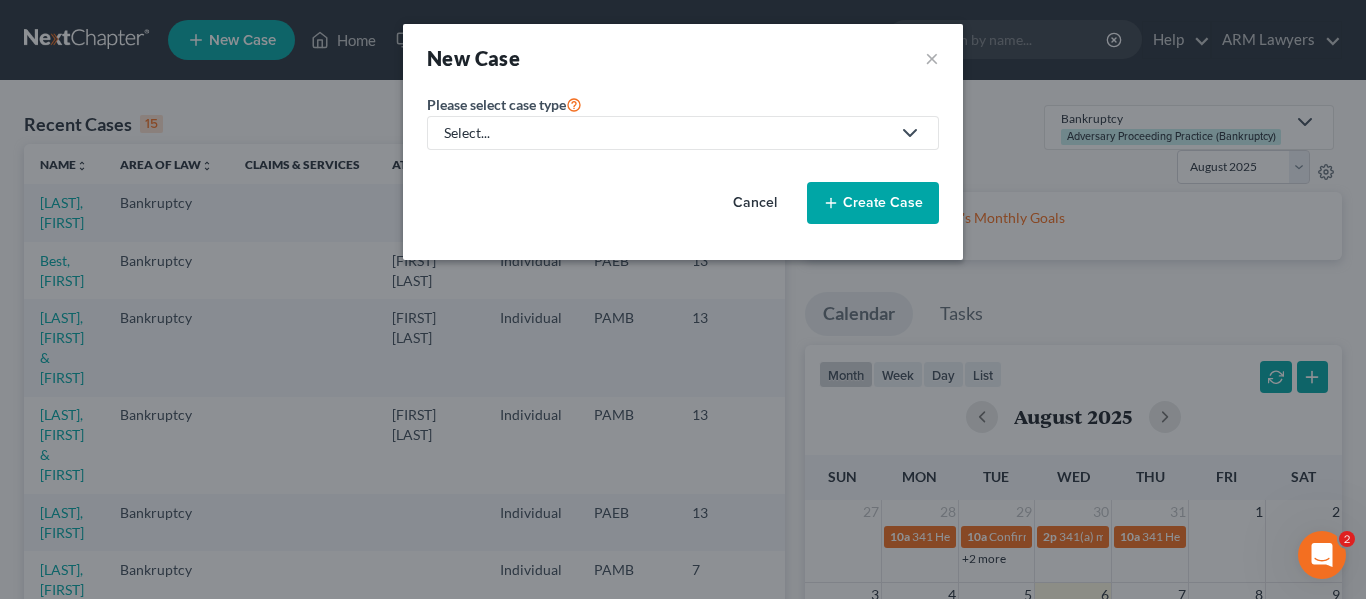 drag, startPoint x: 444, startPoint y: 129, endPoint x: 448, endPoint y: 141, distance: 12.649111 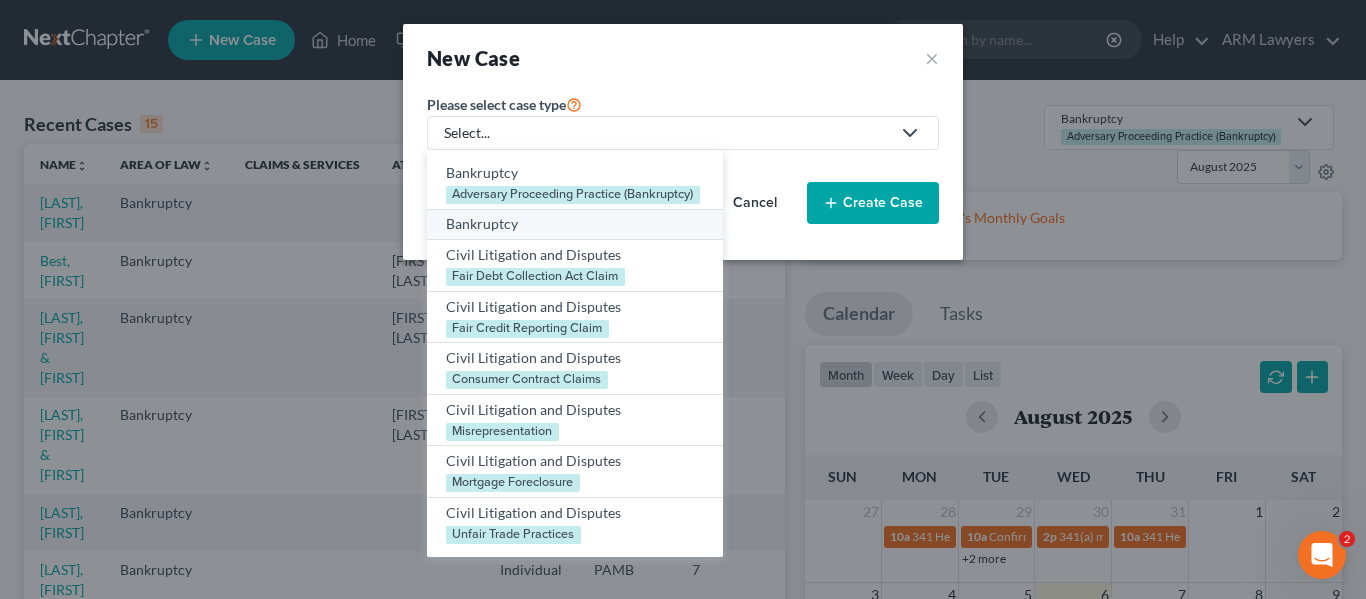 click on "Bankruptcy" at bounding box center (575, 224) 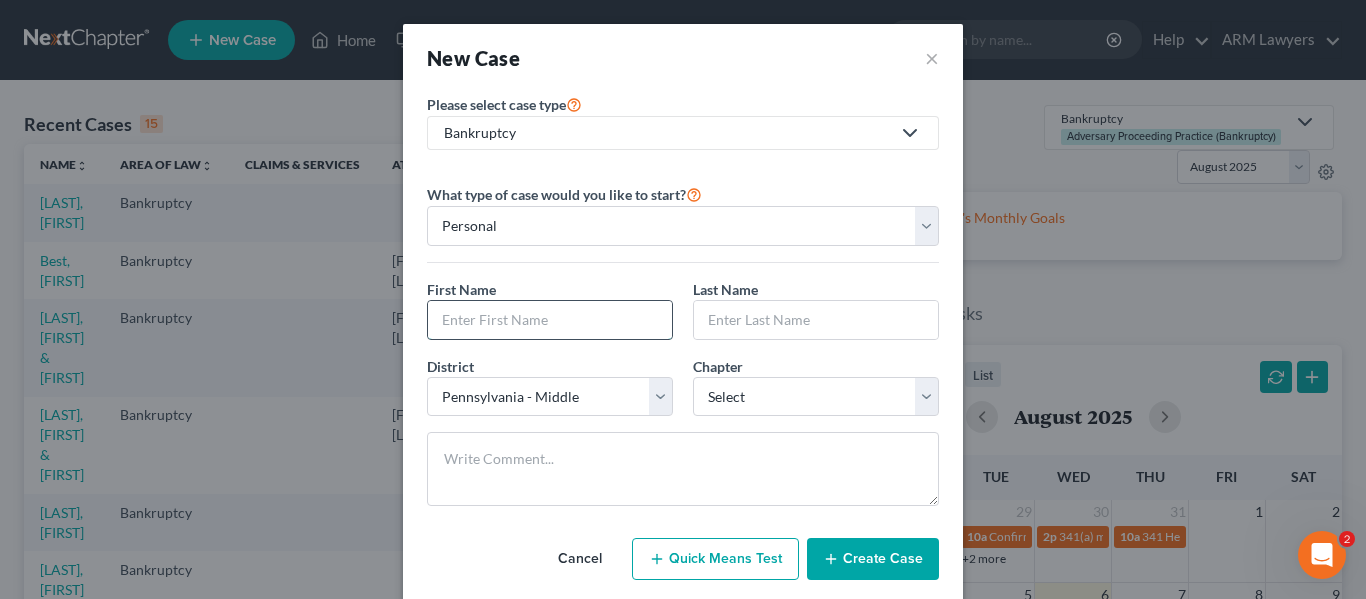 click at bounding box center [550, 320] 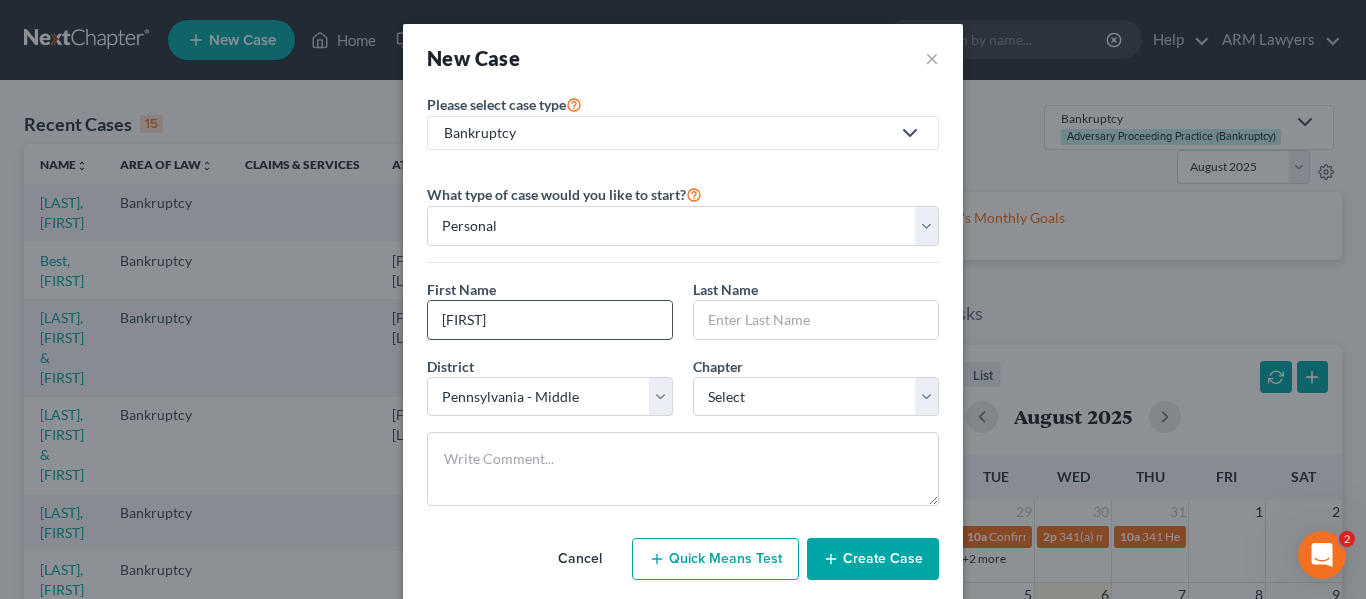 type on "Brandi" 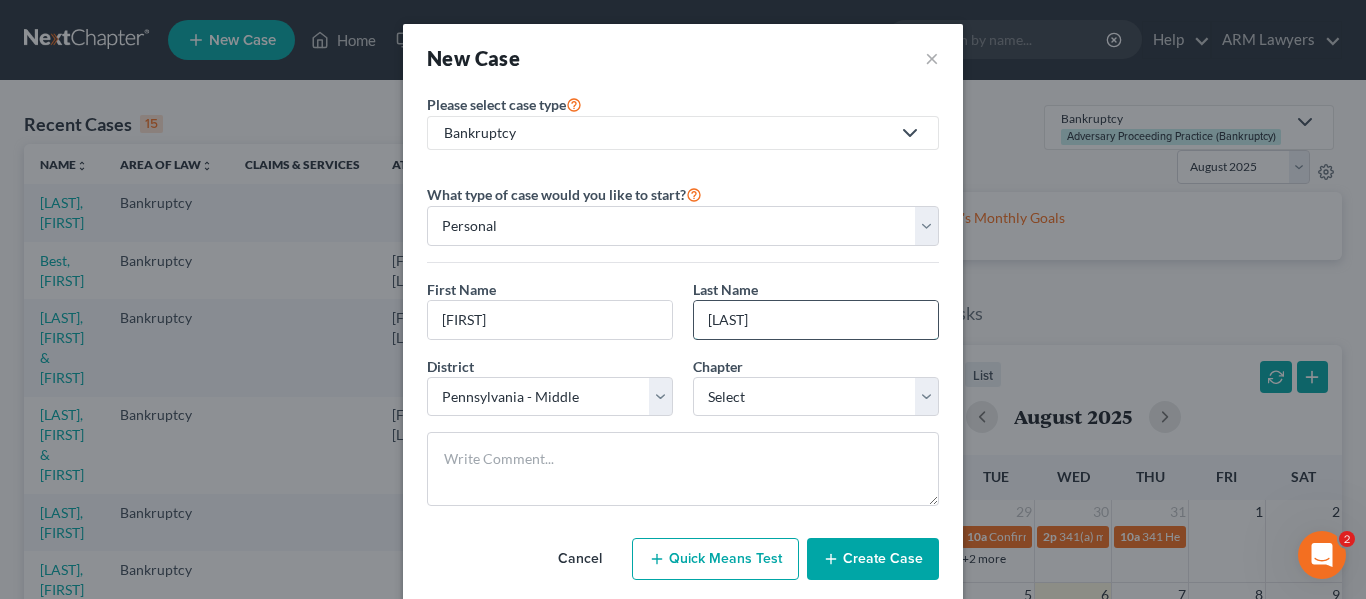 click on "Pensinger" at bounding box center [816, 320] 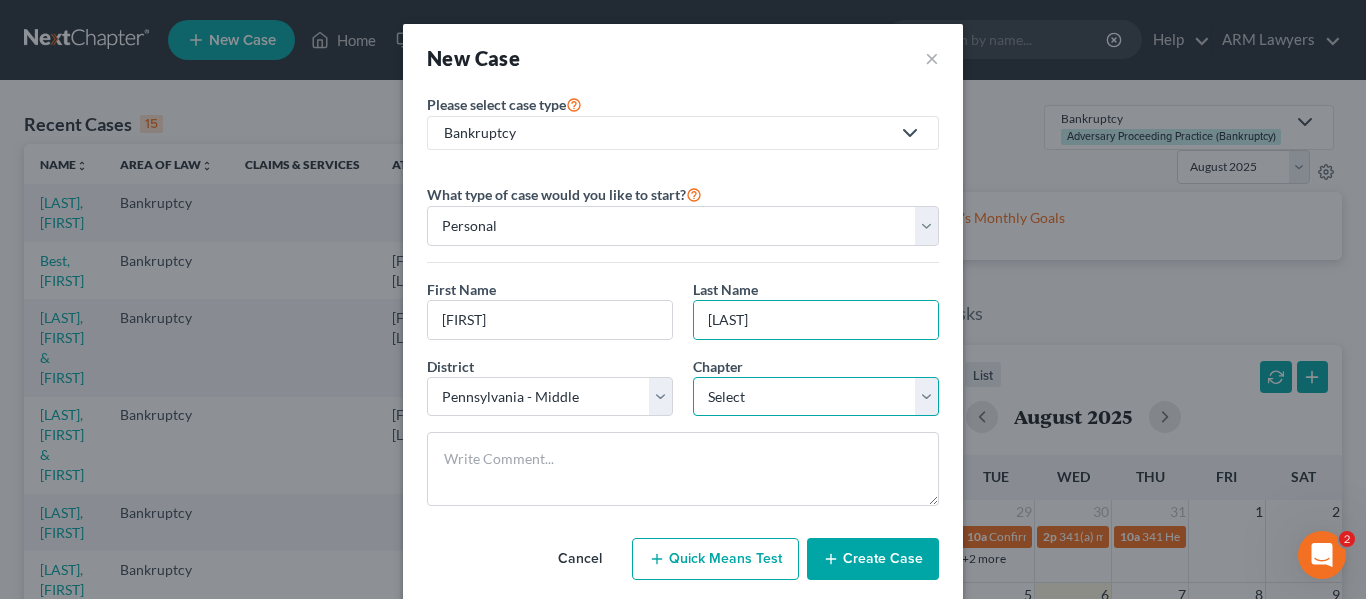 drag, startPoint x: 745, startPoint y: 326, endPoint x: 699, endPoint y: 394, distance: 82.0975 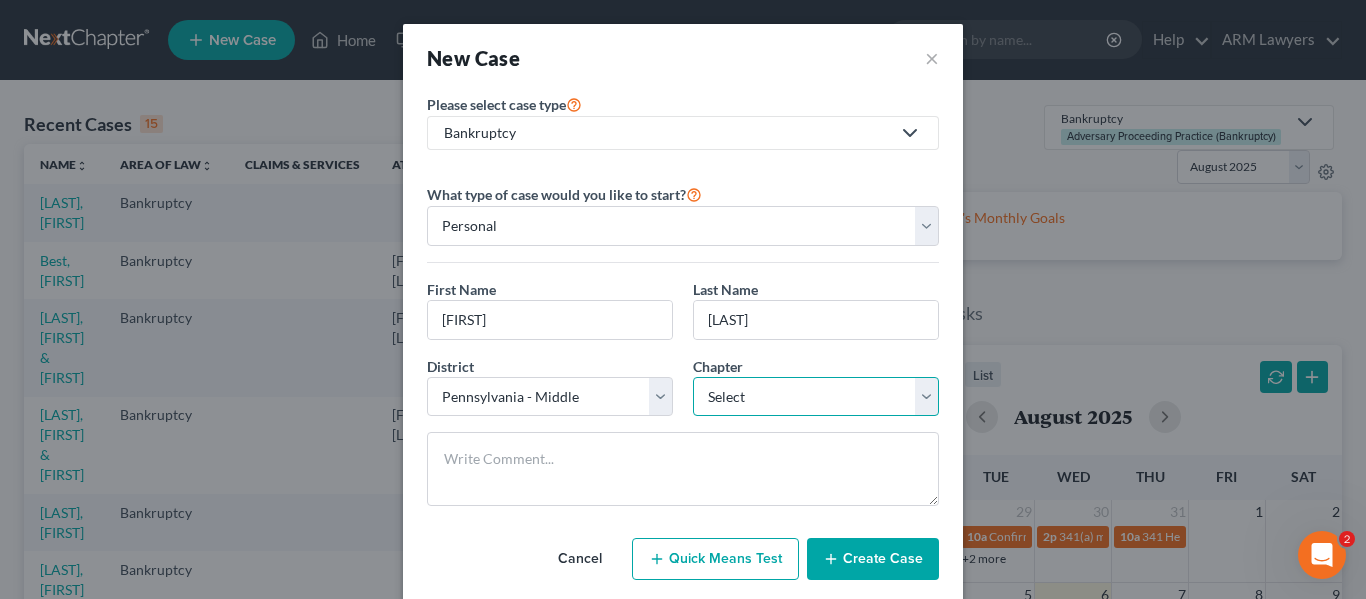select on "0" 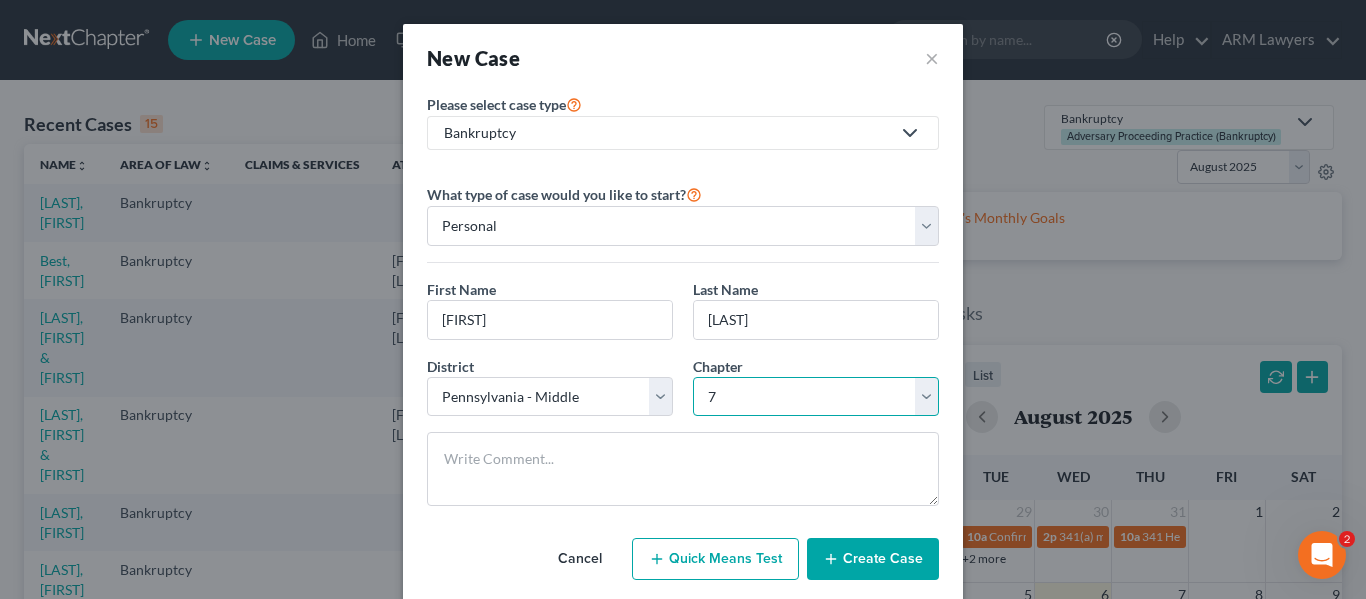 click on "Select 7 11 12 13" at bounding box center [816, 397] 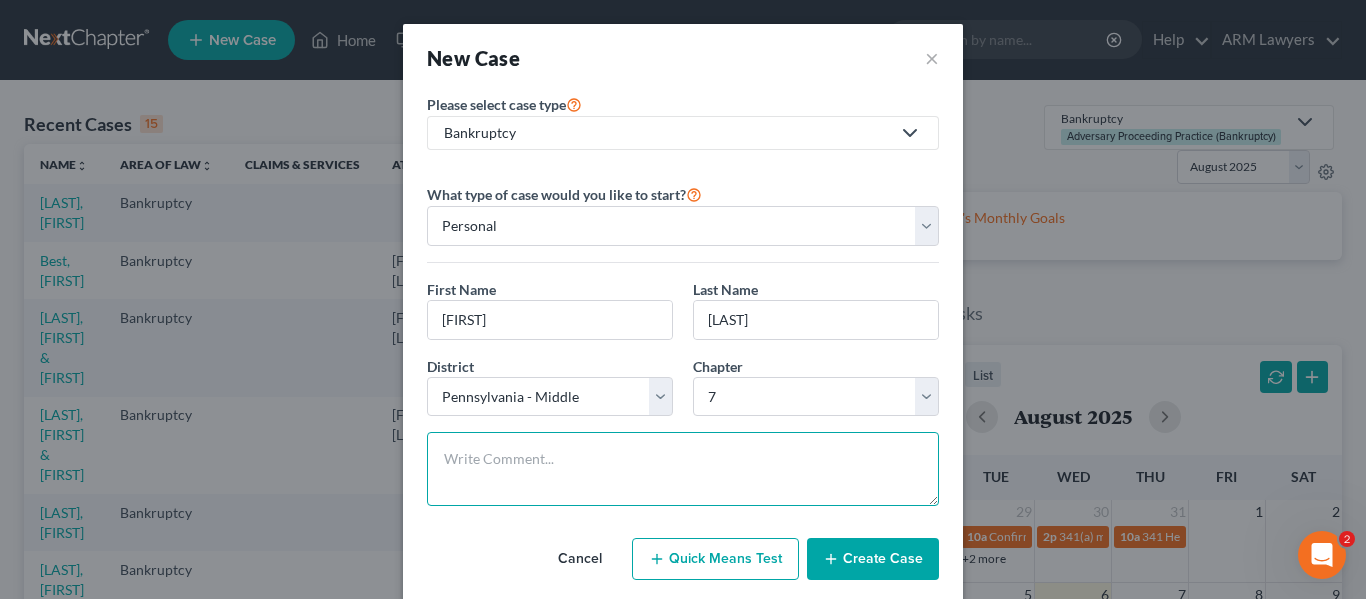 click at bounding box center [683, 469] 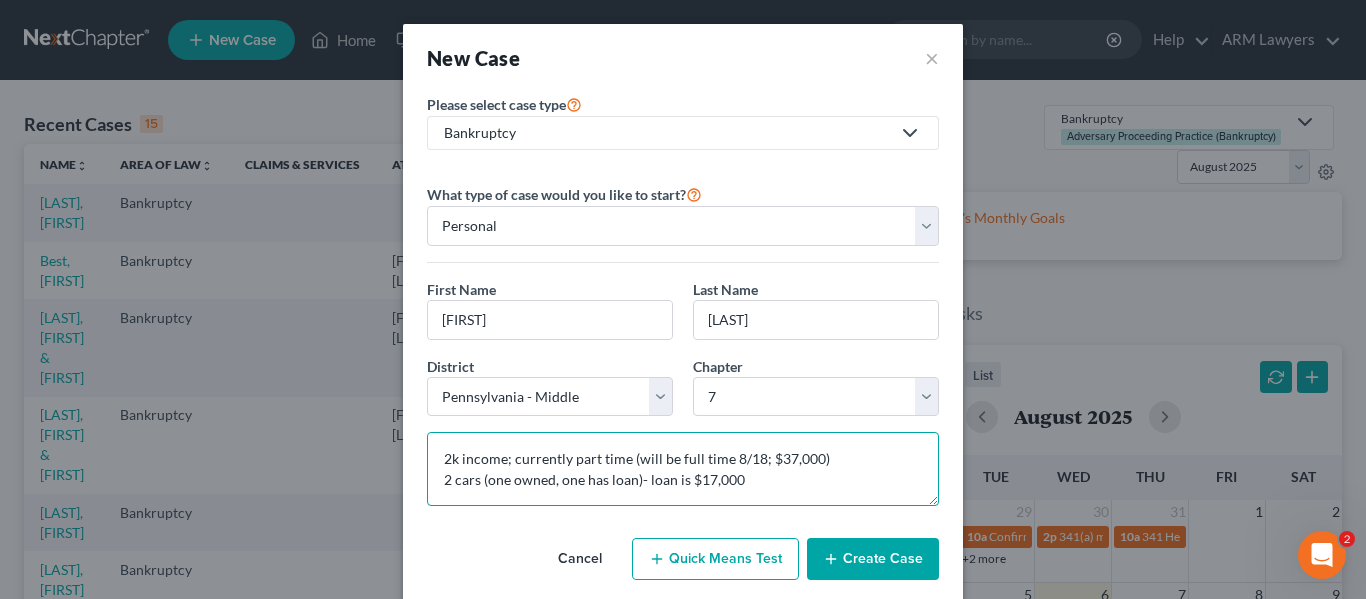type on "2k income; currently part time (will be full time 8/18; $37,000)
2 cars (one owned, one has loan)- loan is $17,000" 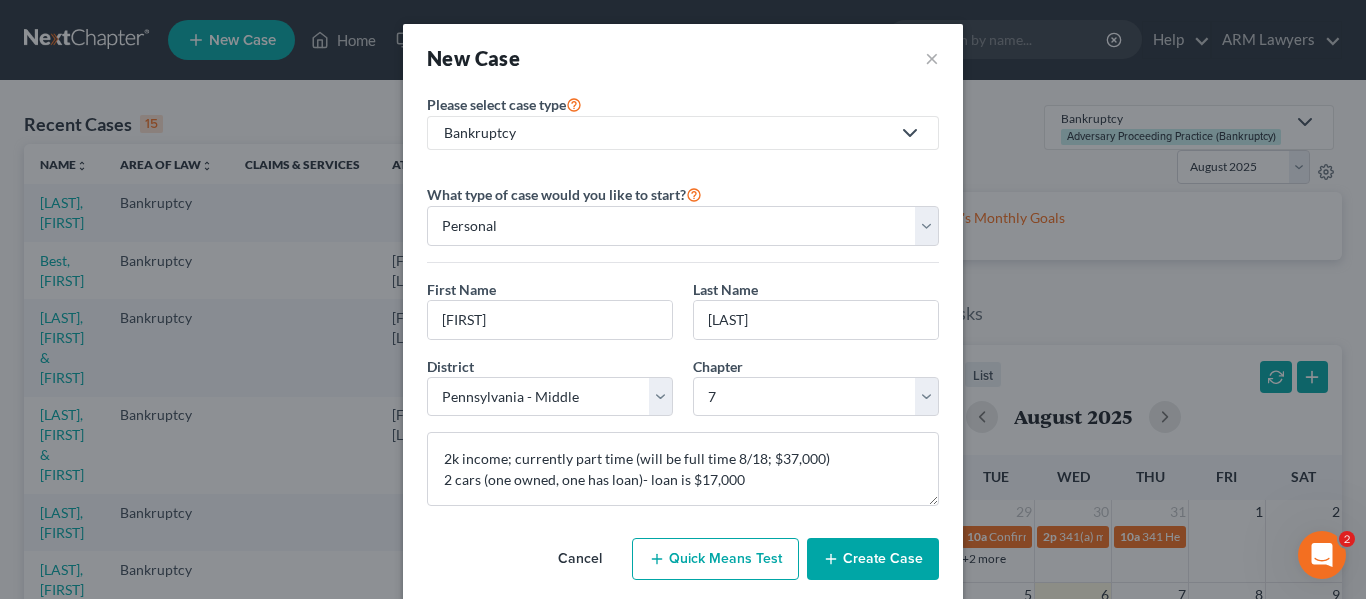 click on "Create Case" at bounding box center (873, 559) 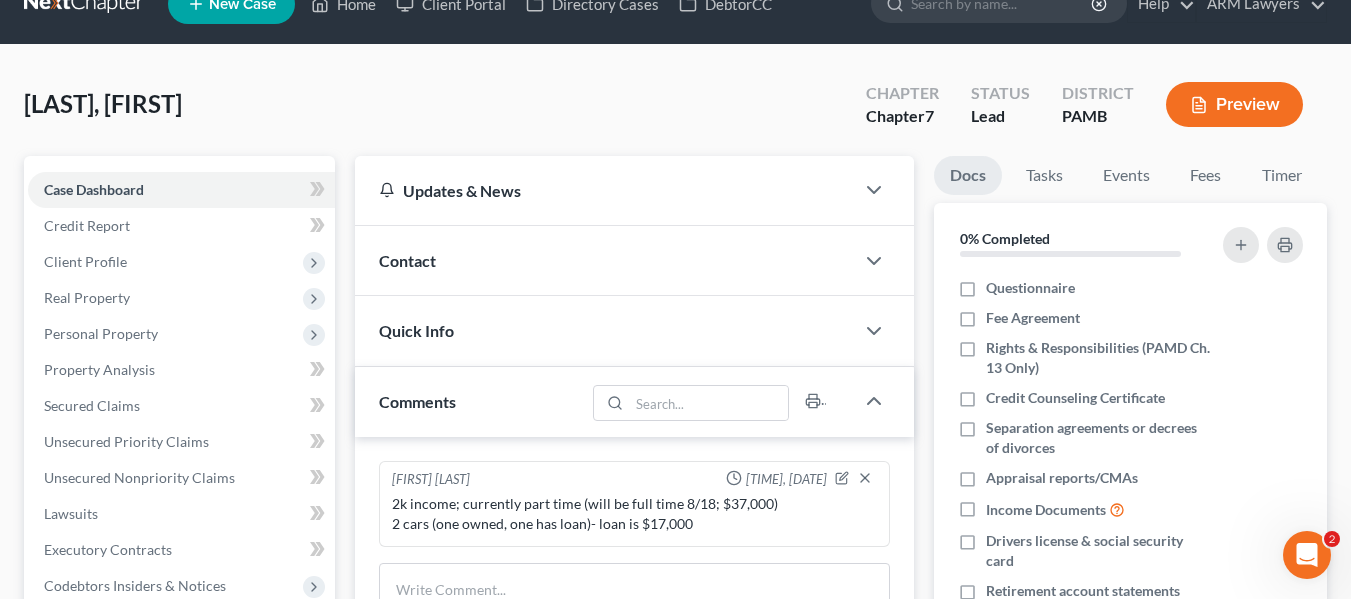 scroll, scrollTop: 0, scrollLeft: 0, axis: both 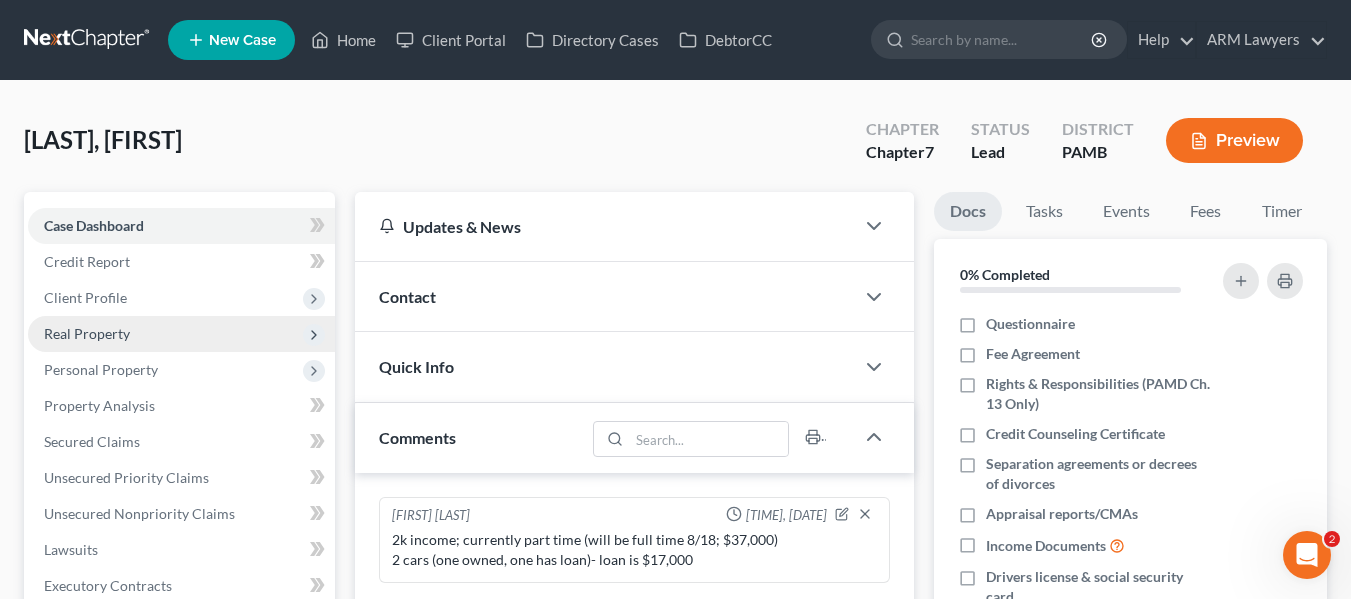 click on "Real Property" at bounding box center [181, 334] 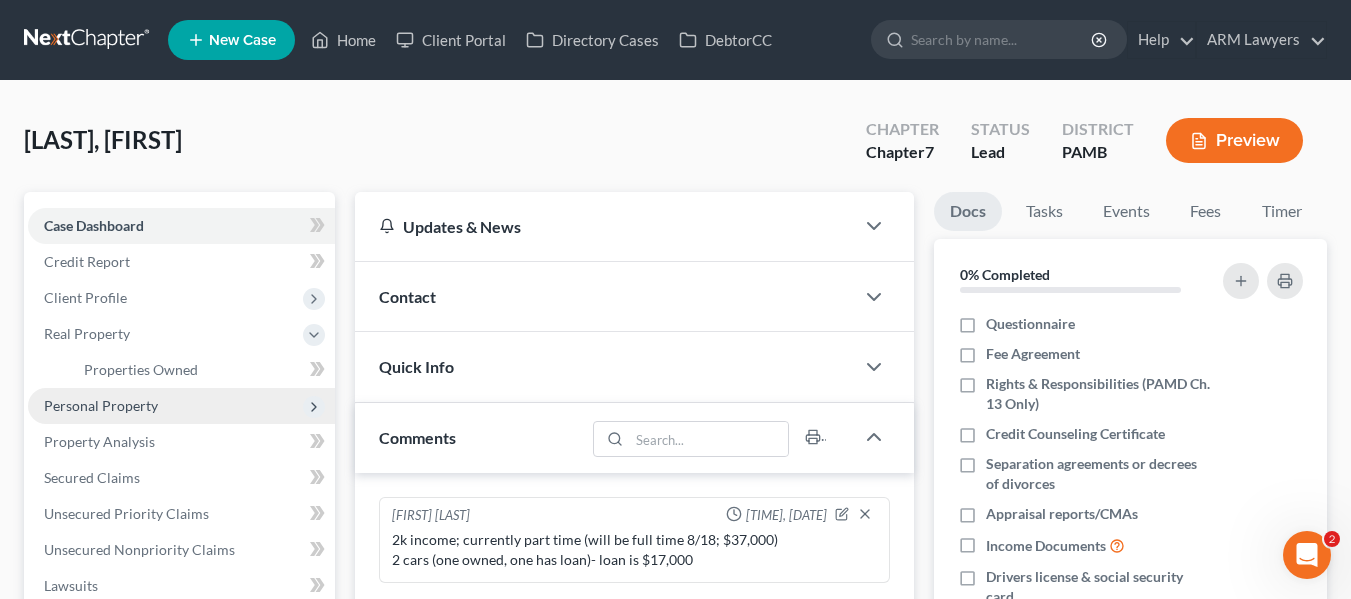 click on "Personal Property" at bounding box center [181, 406] 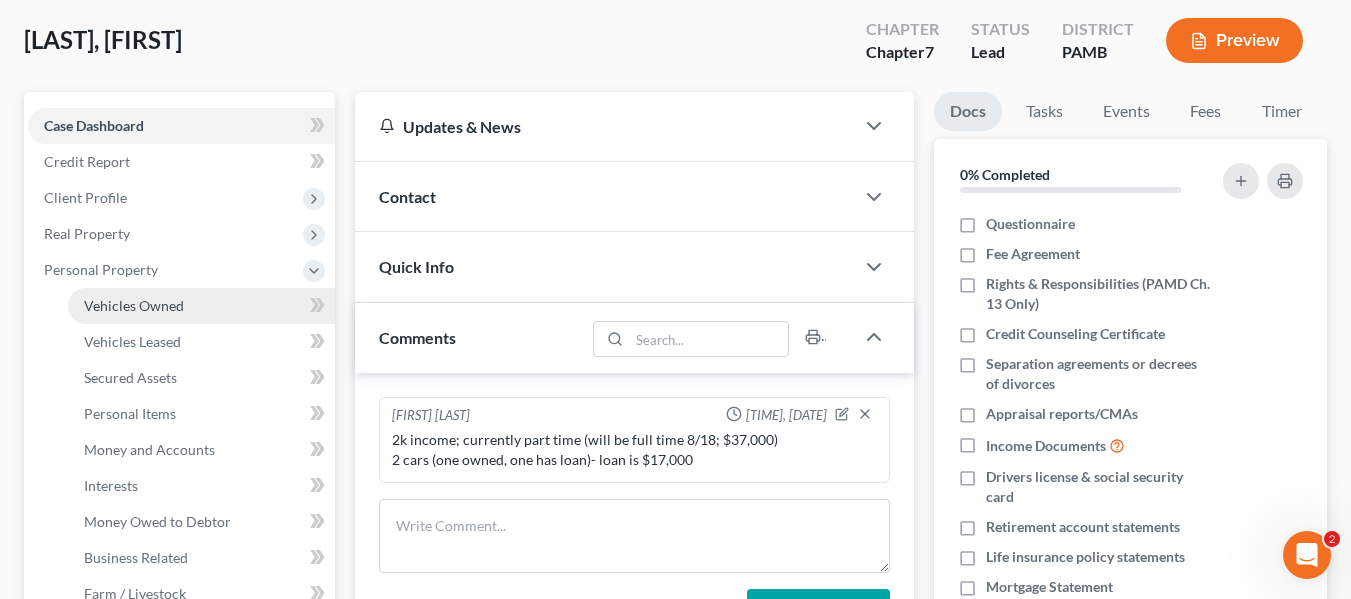 click on "Vehicles Owned" at bounding box center [134, 305] 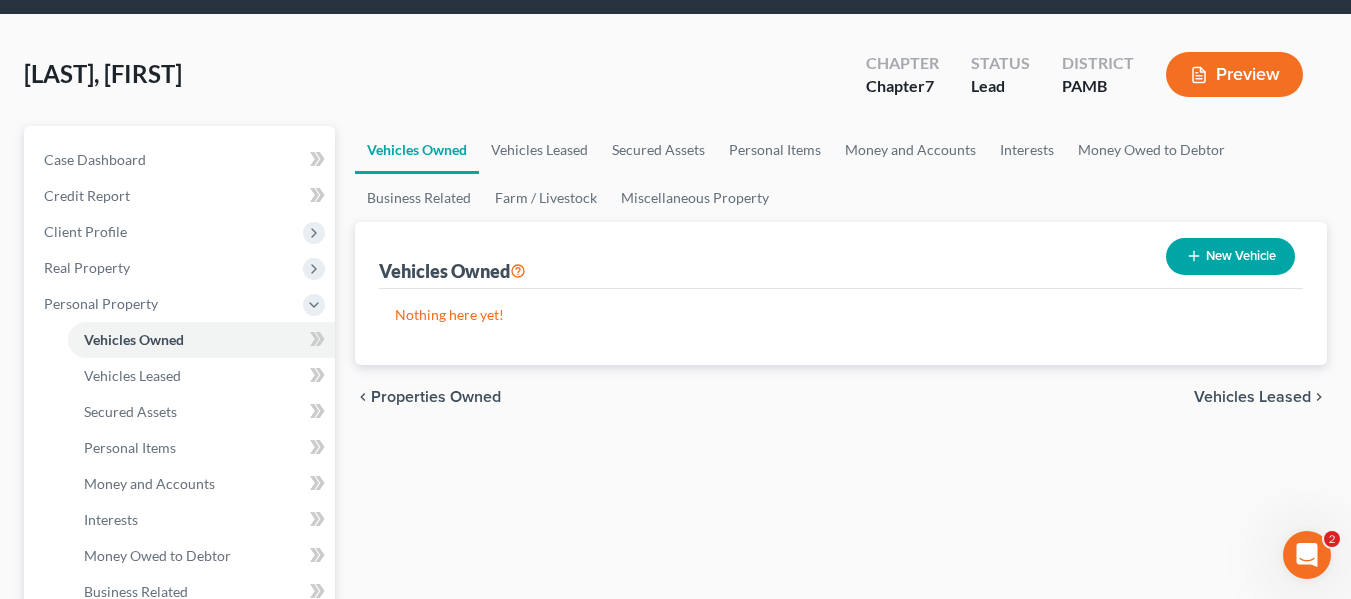 scroll, scrollTop: 100, scrollLeft: 0, axis: vertical 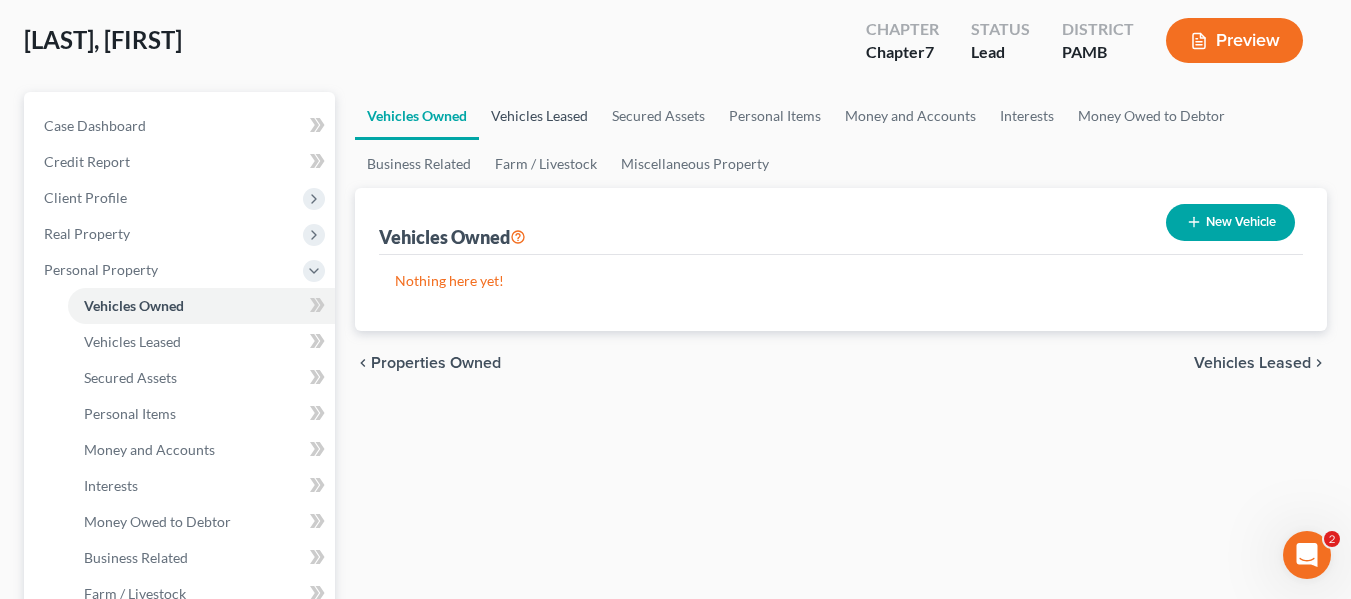 click on "Vehicles Leased" at bounding box center (539, 116) 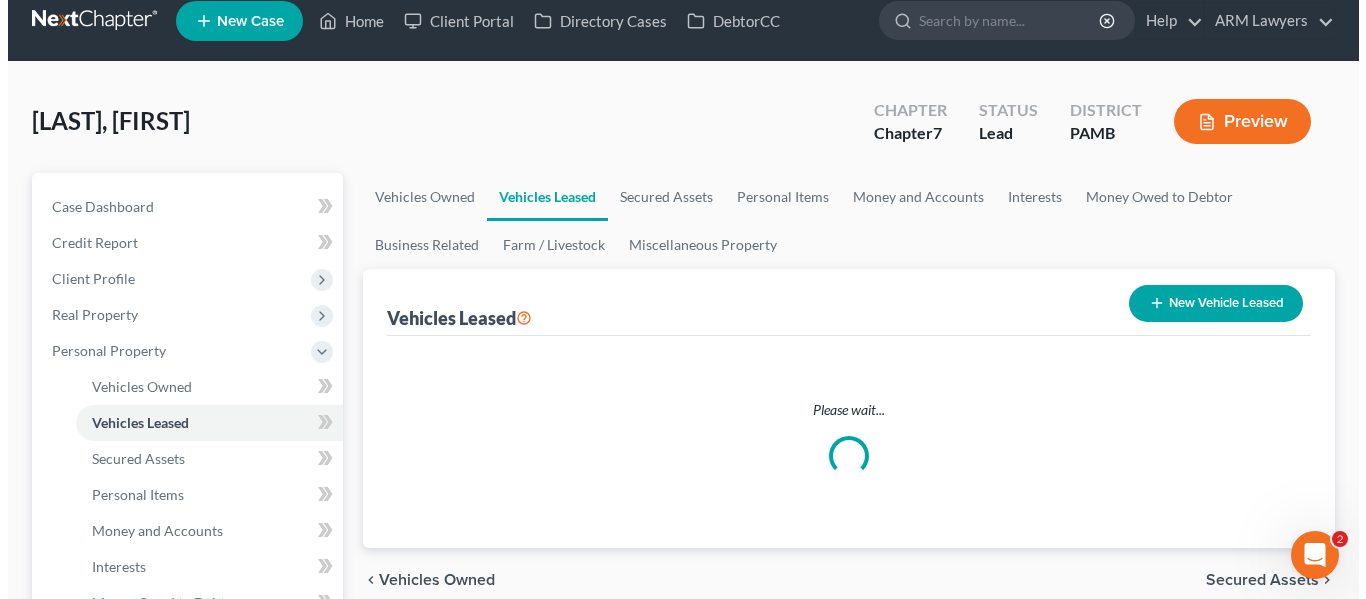 scroll, scrollTop: 0, scrollLeft: 0, axis: both 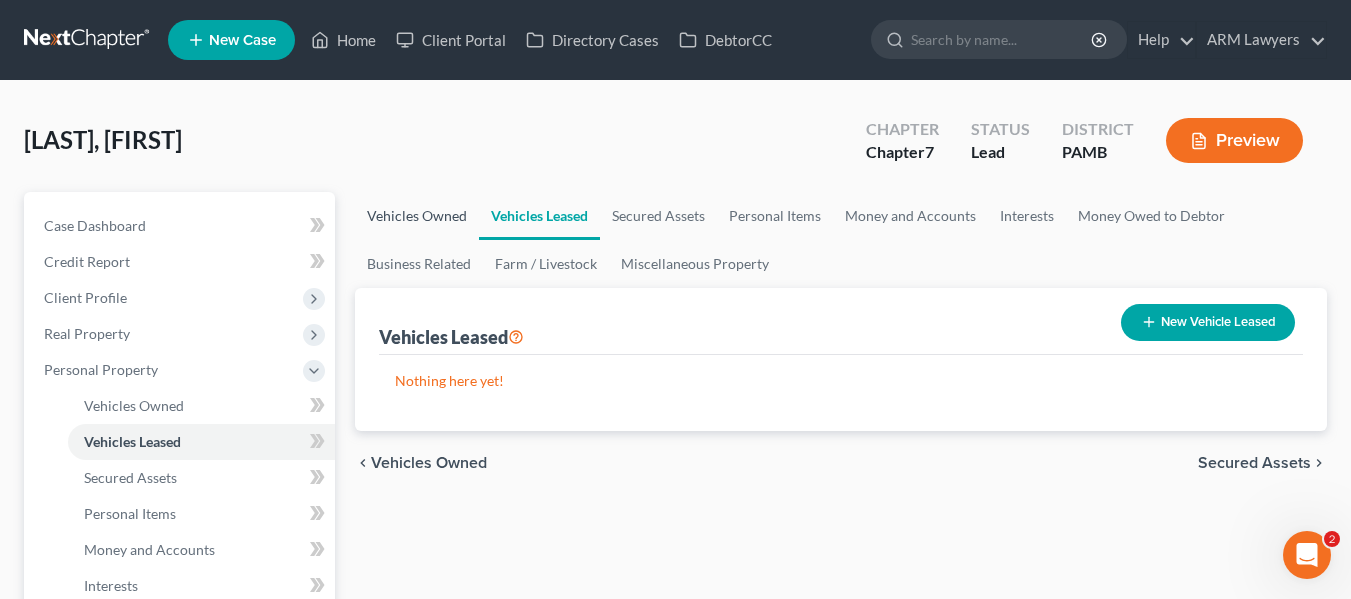 click on "Vehicles Owned" at bounding box center [417, 216] 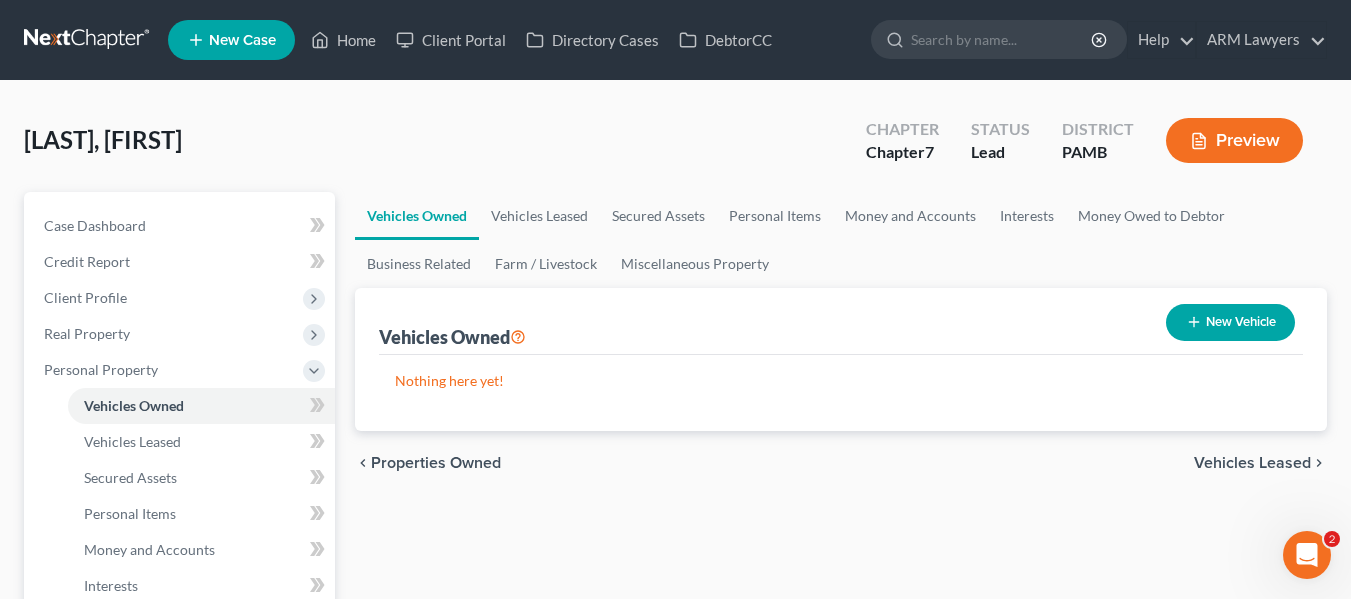 click on "New Vehicle" at bounding box center [1230, 322] 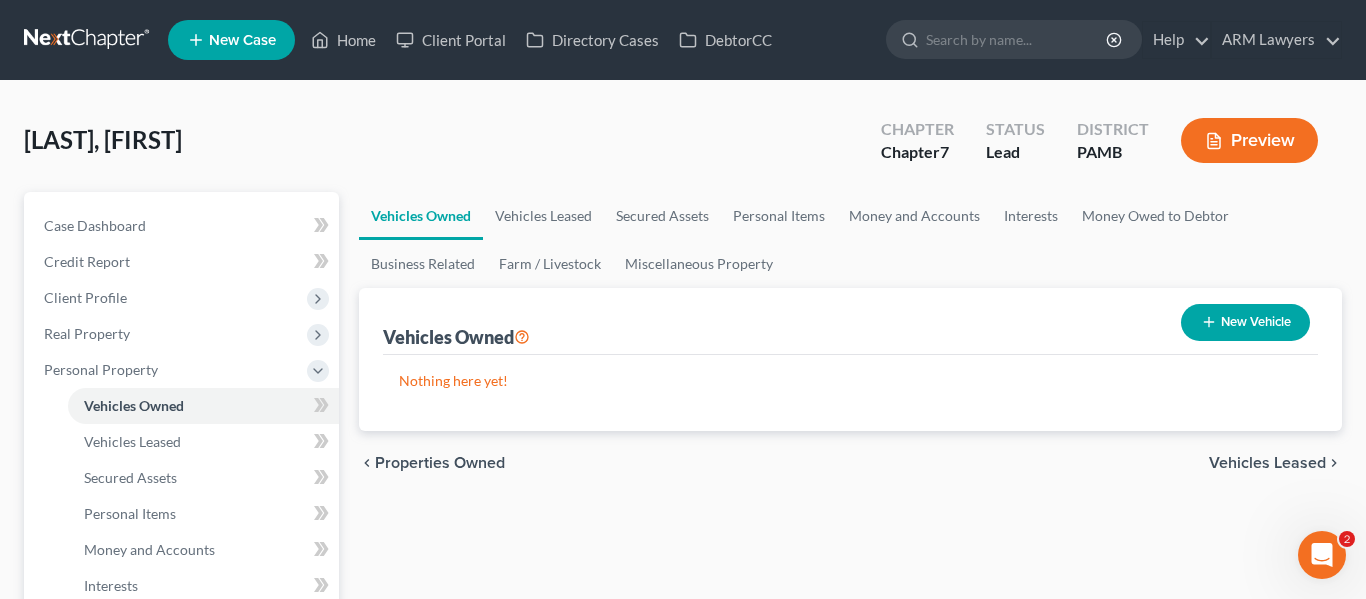 select on "0" 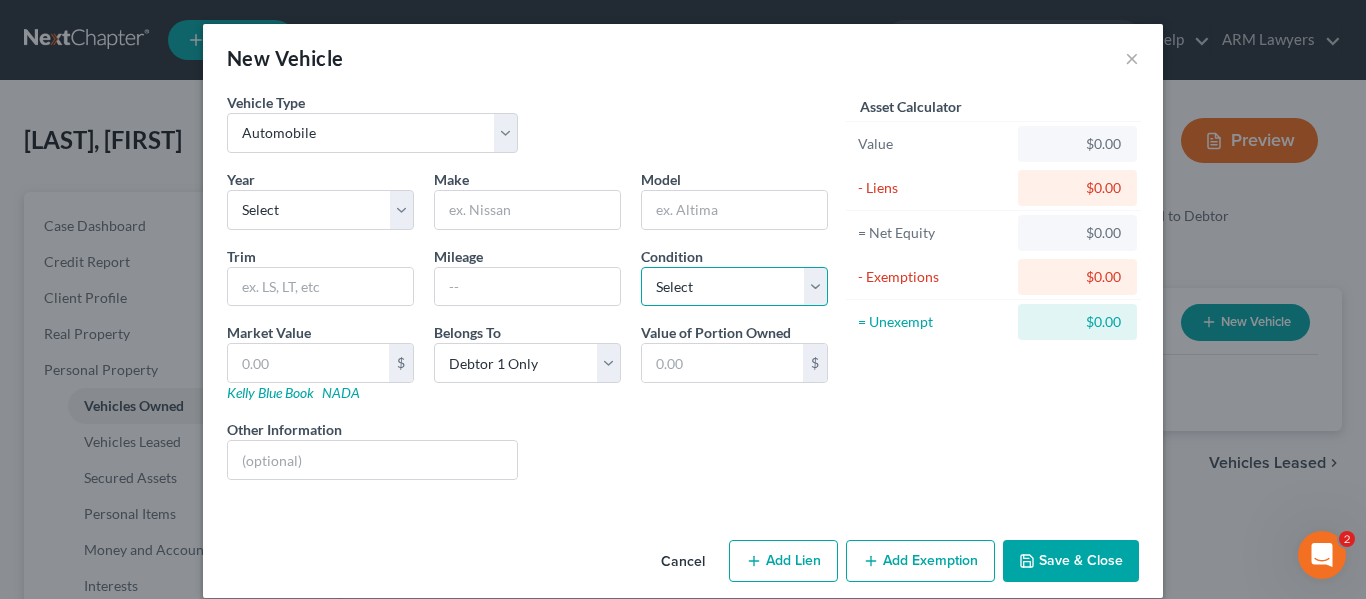click on "Select Excellent Very Good Good Fair Poor" at bounding box center [734, 287] 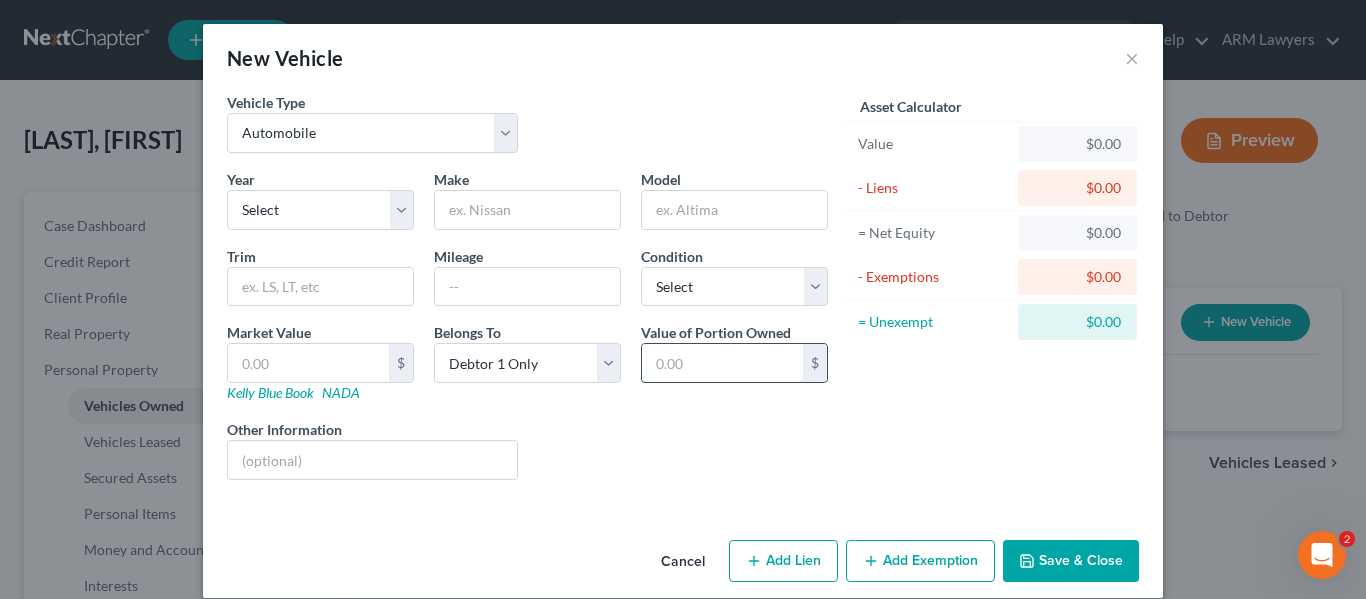 click at bounding box center (722, 363) 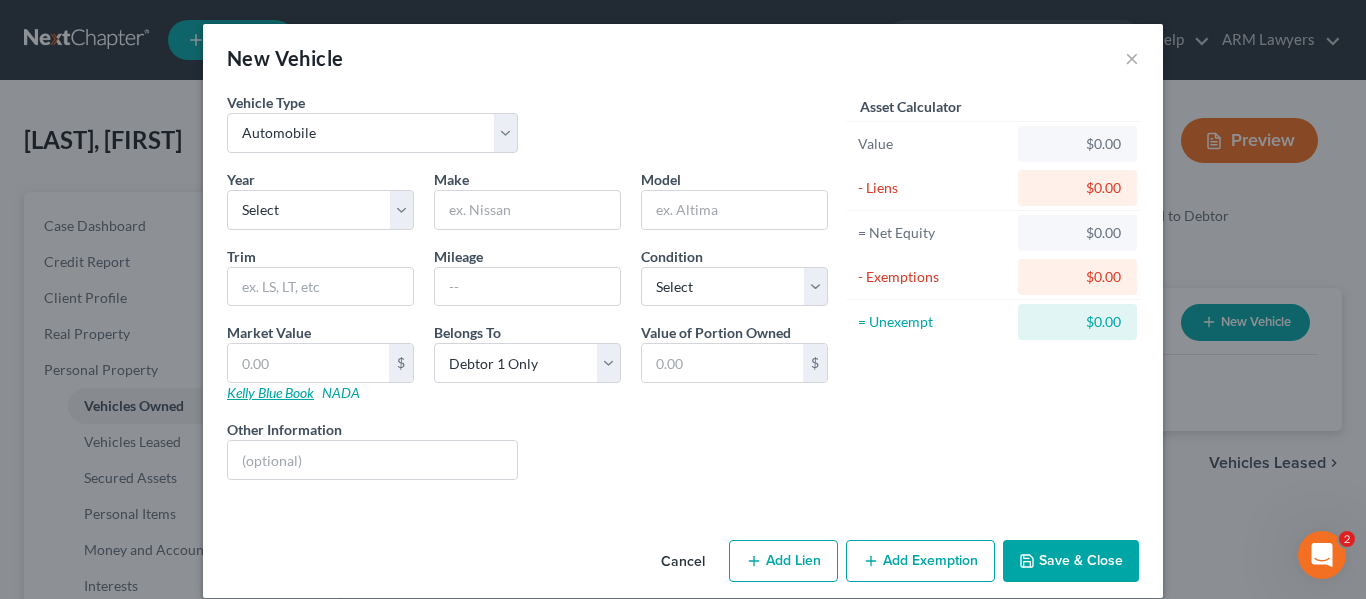 click on "Kelly Blue Book" at bounding box center [270, 392] 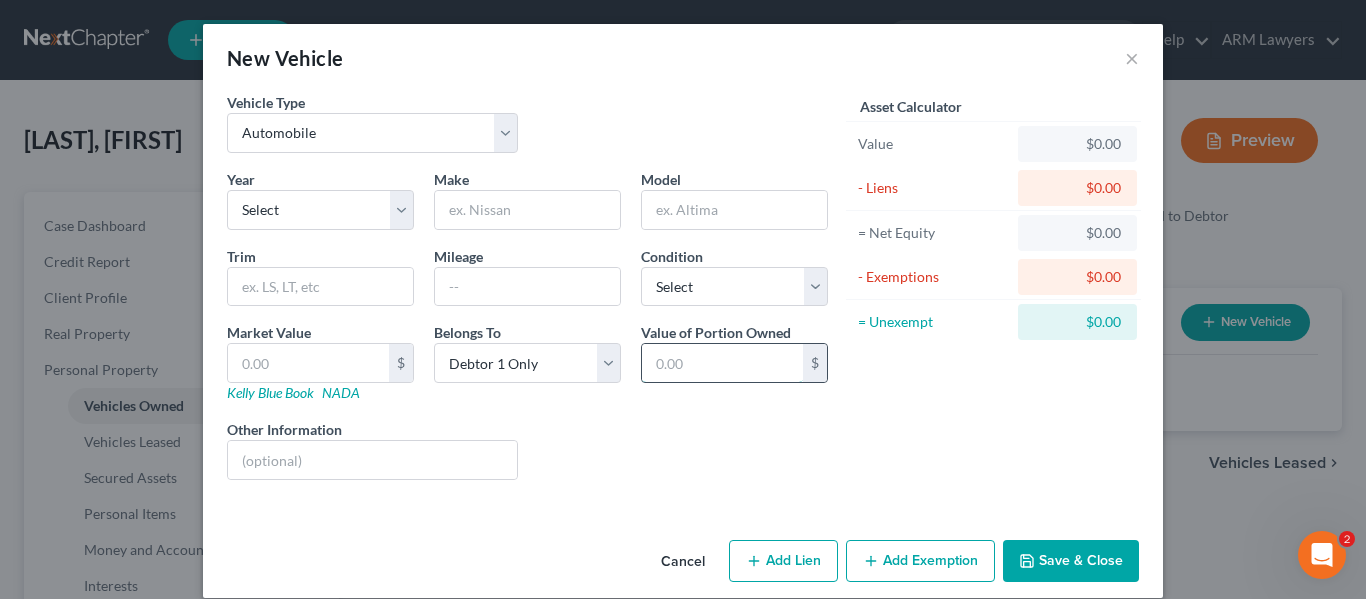 click at bounding box center [722, 363] 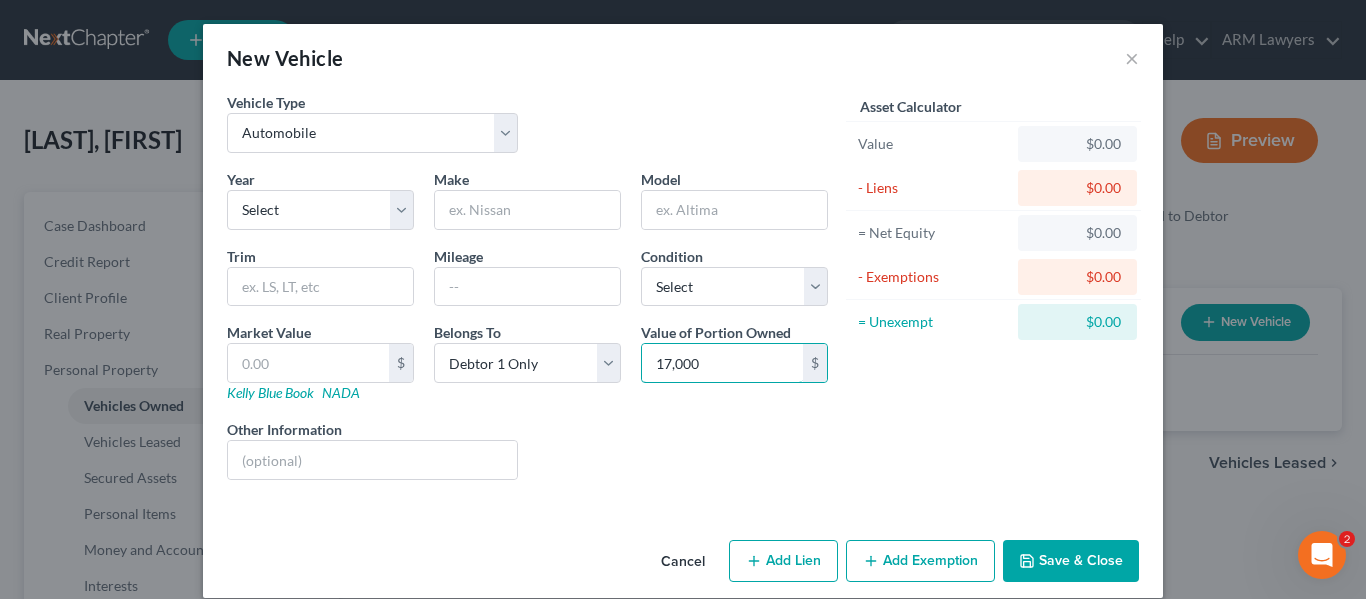 type on "17,000" 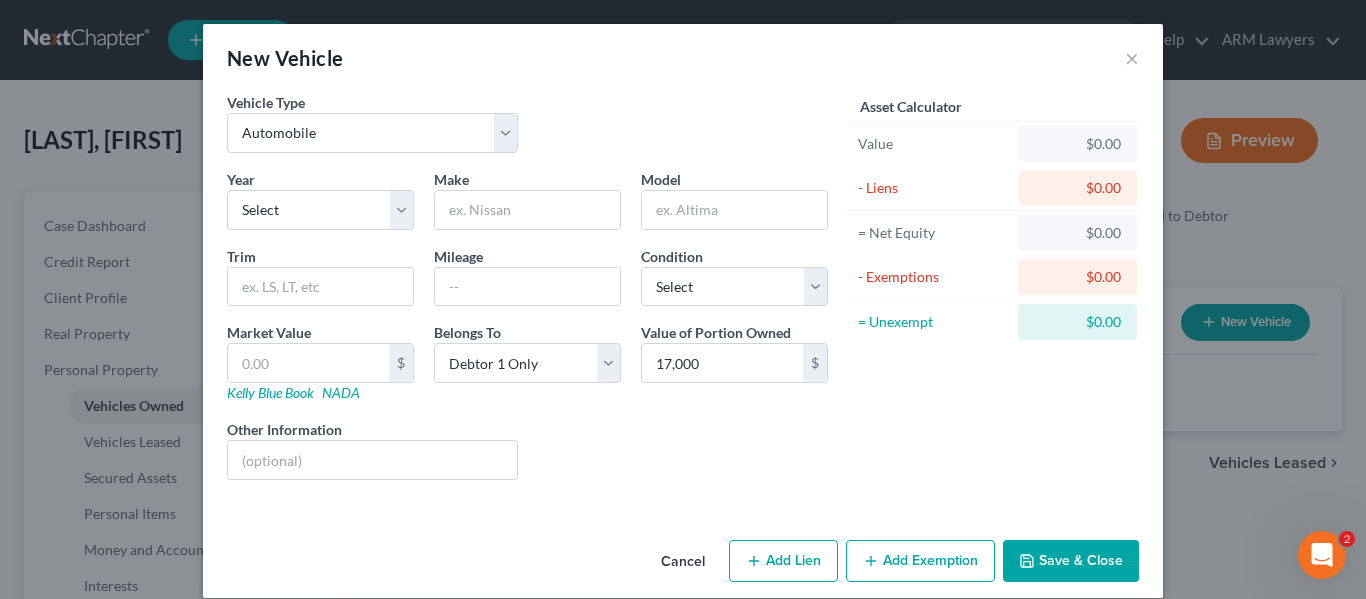 click on "Liens
Select" at bounding box center [683, 449] 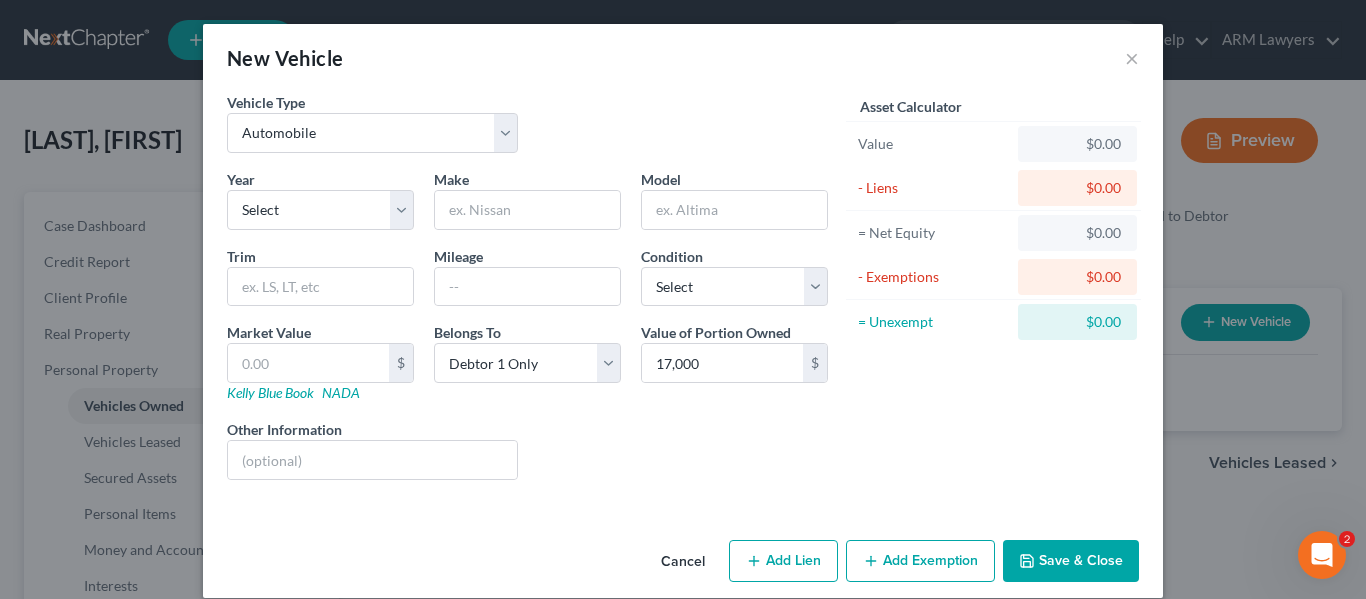 click on "Add Exemption" at bounding box center (920, 561) 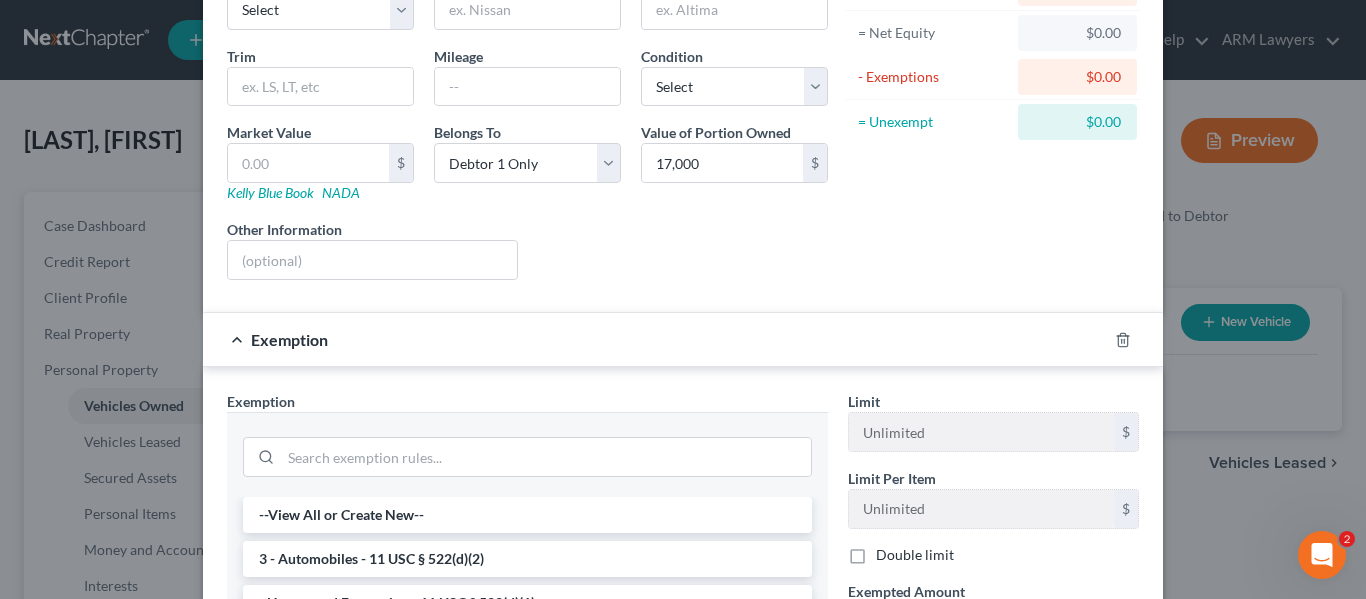scroll, scrollTop: 300, scrollLeft: 0, axis: vertical 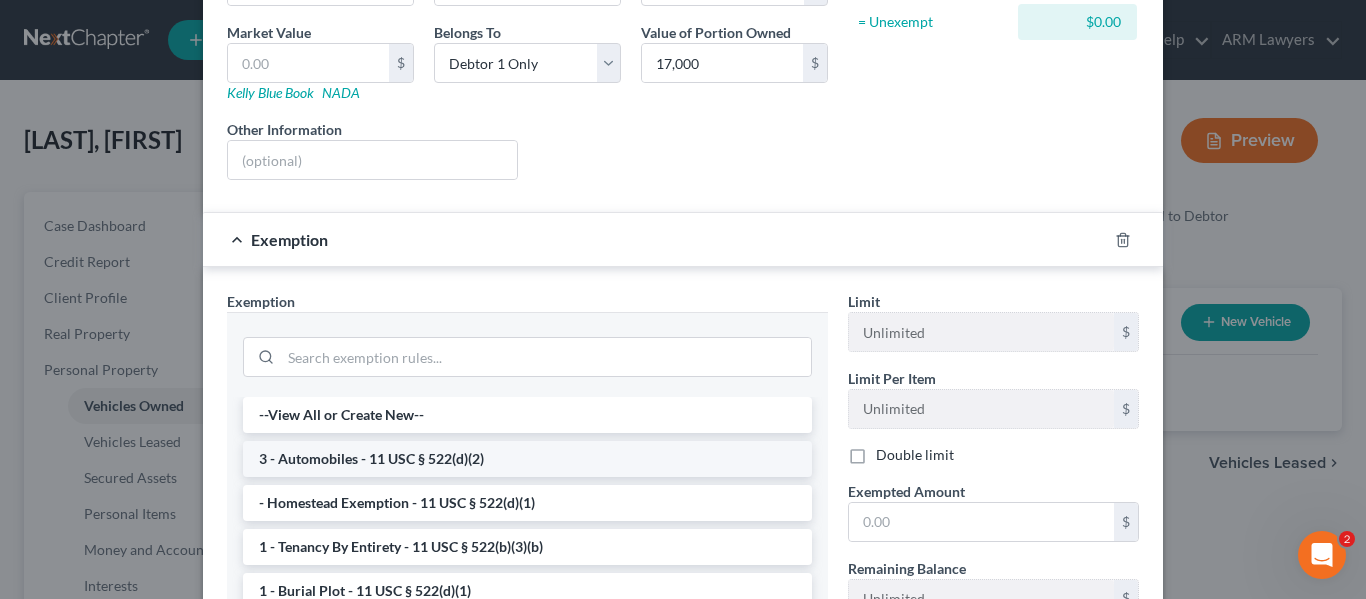 click on "3 - Automobiles - 11 USC § 522(d)(2)" at bounding box center (527, 459) 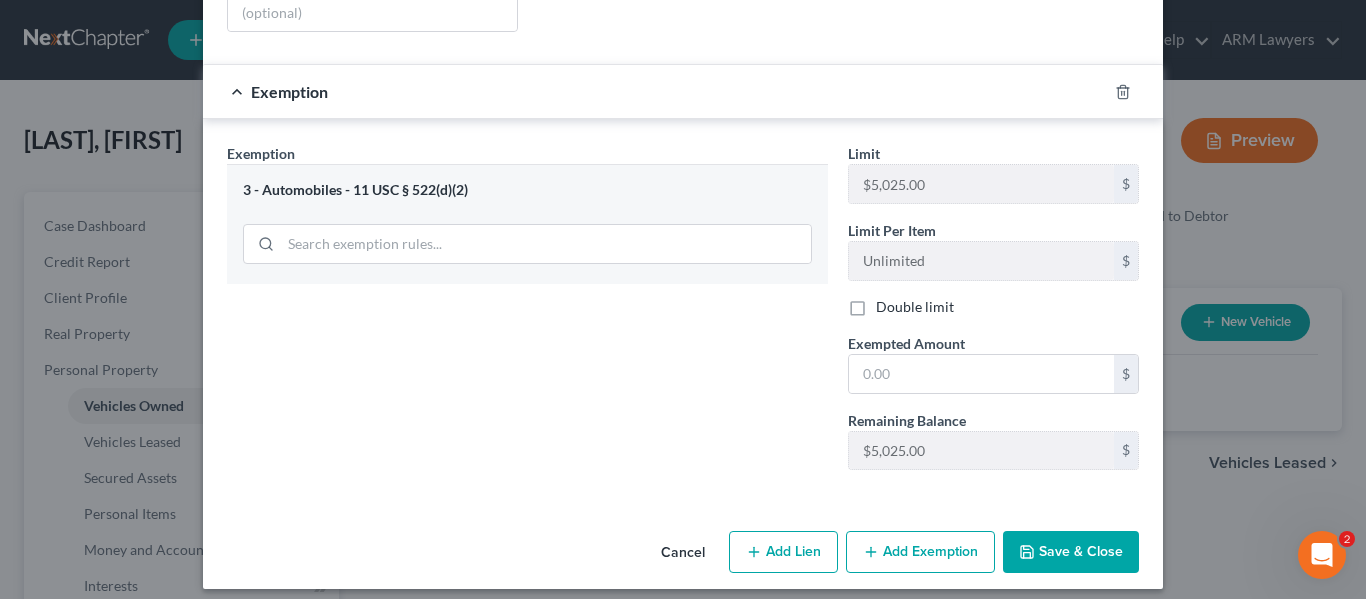 scroll, scrollTop: 462, scrollLeft: 0, axis: vertical 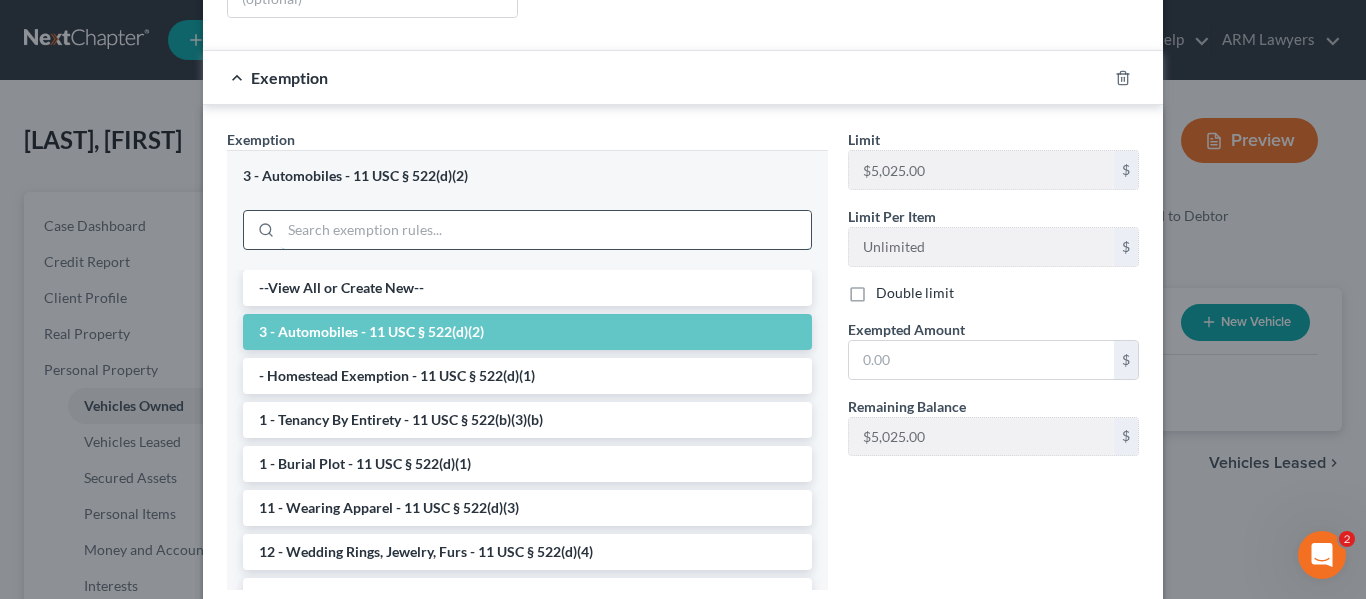 click at bounding box center [546, 230] 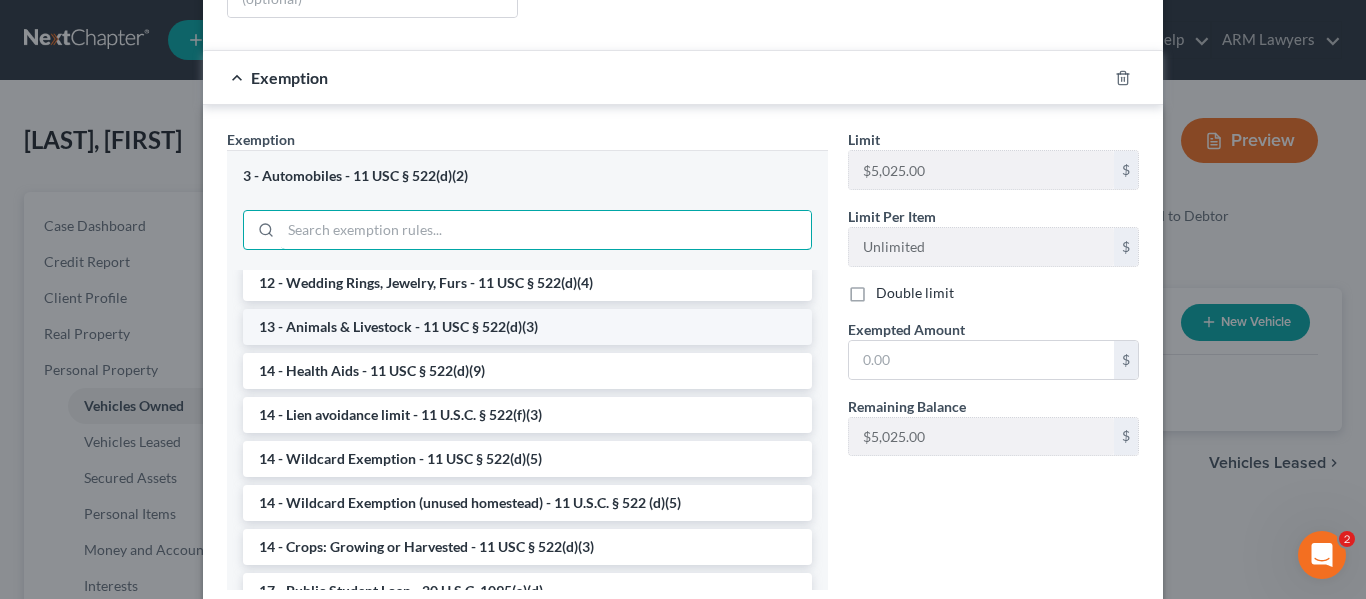 scroll, scrollTop: 300, scrollLeft: 0, axis: vertical 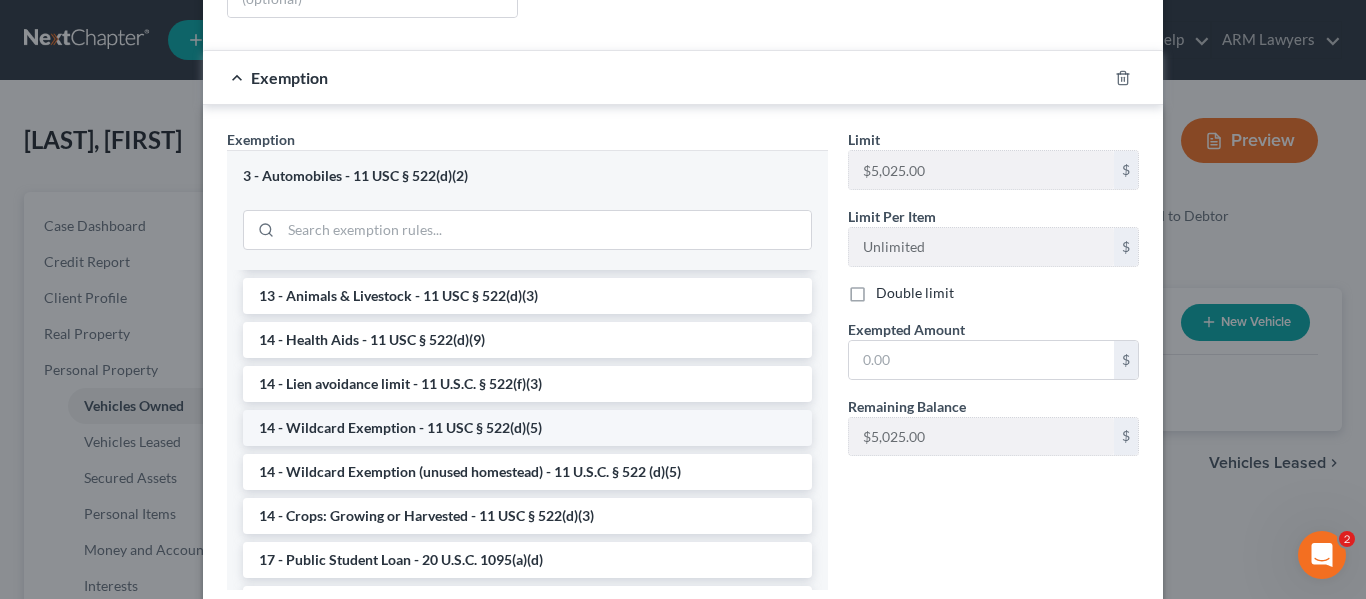 click on "14 - Wildcard Exemption - 11 USC § 522(d)(5)" at bounding box center (527, 428) 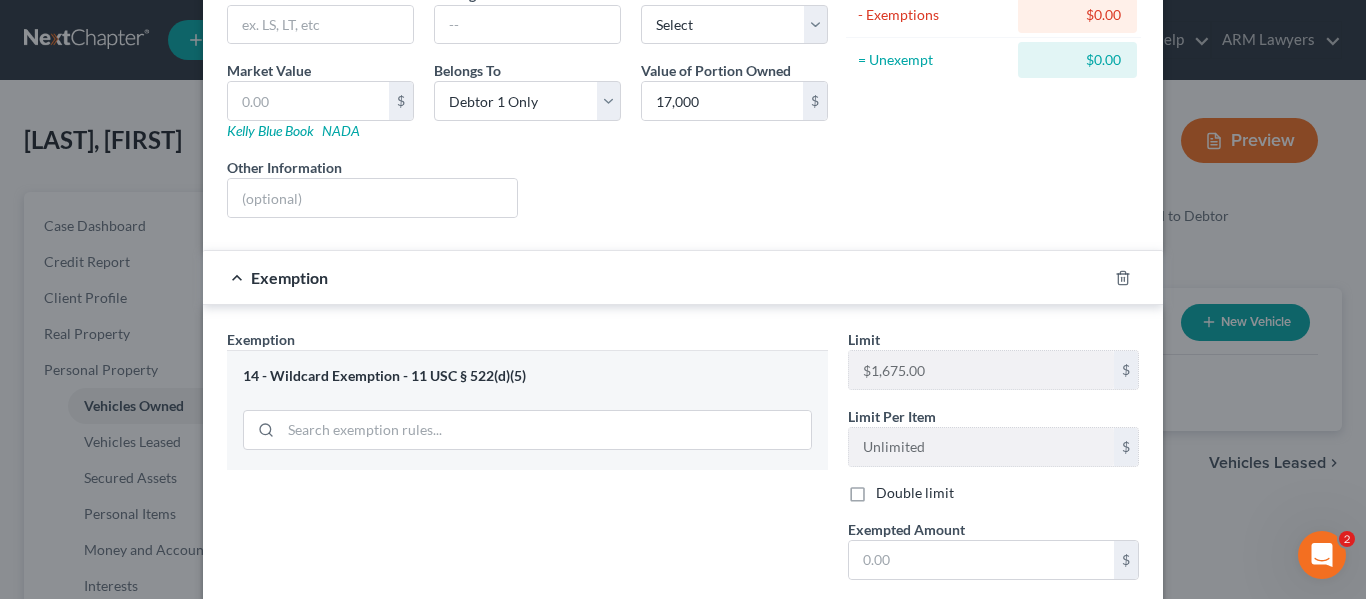 scroll, scrollTop: 362, scrollLeft: 0, axis: vertical 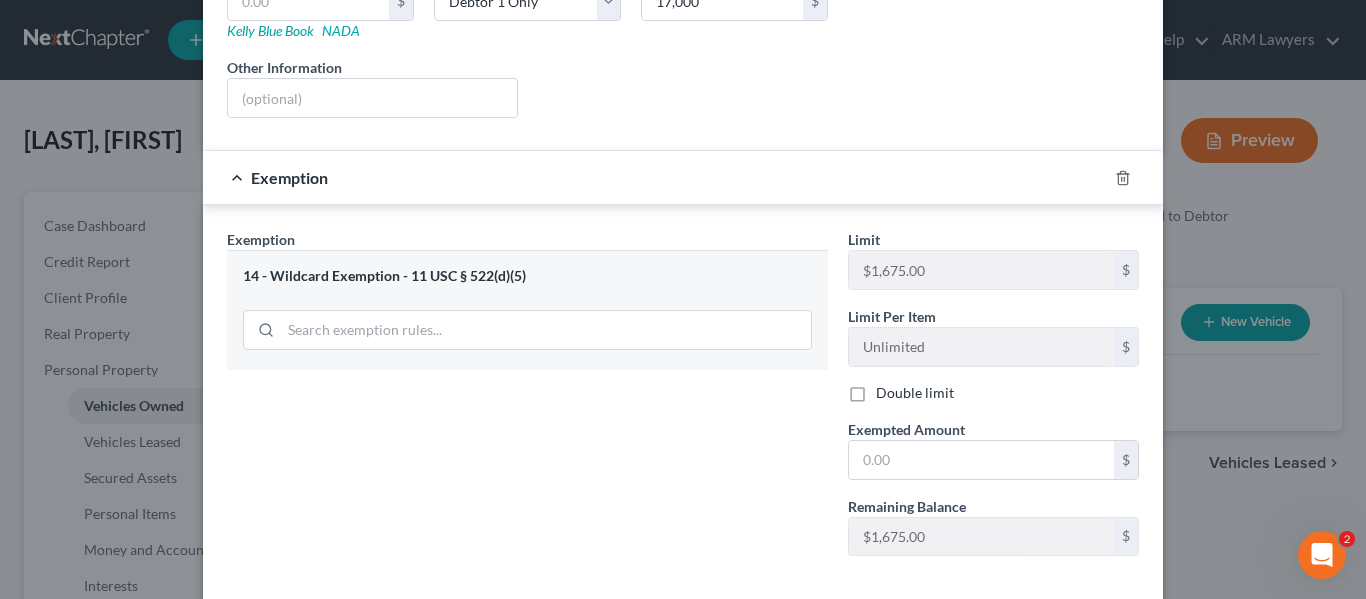 click on "14 - Wildcard Exemption - 11 USC § 522(d)(5)" at bounding box center [527, 276] 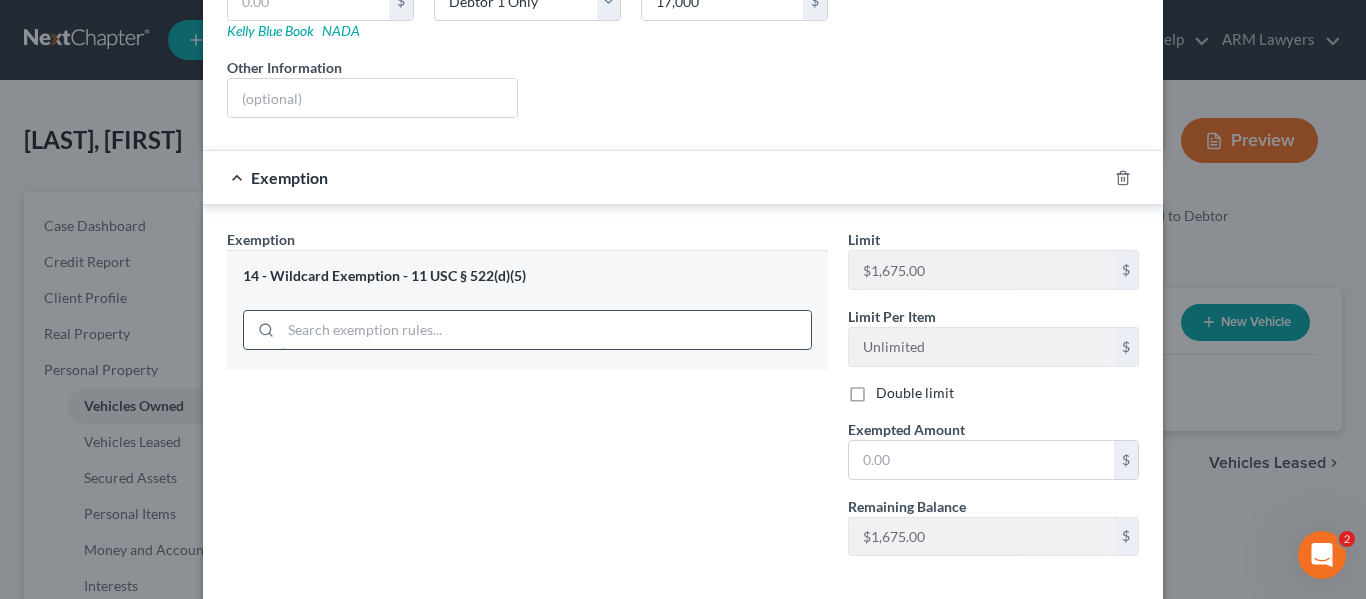click at bounding box center [546, 330] 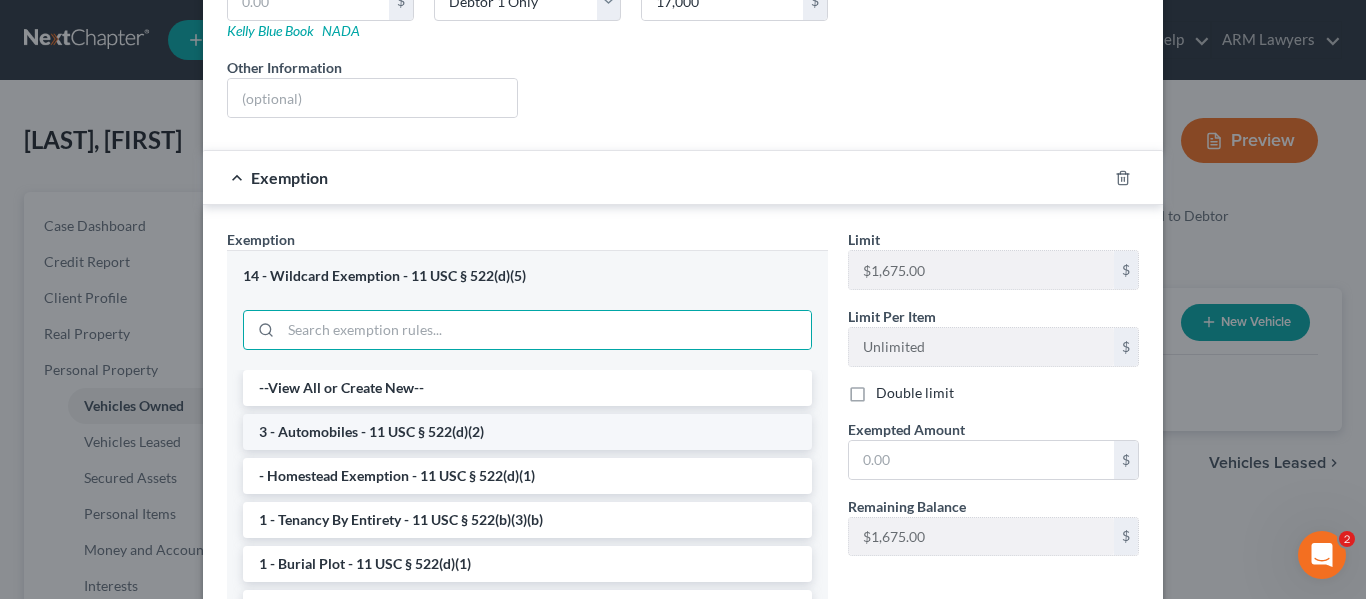 click on "3 - Automobiles - 11 USC § 522(d)(2)" at bounding box center [527, 432] 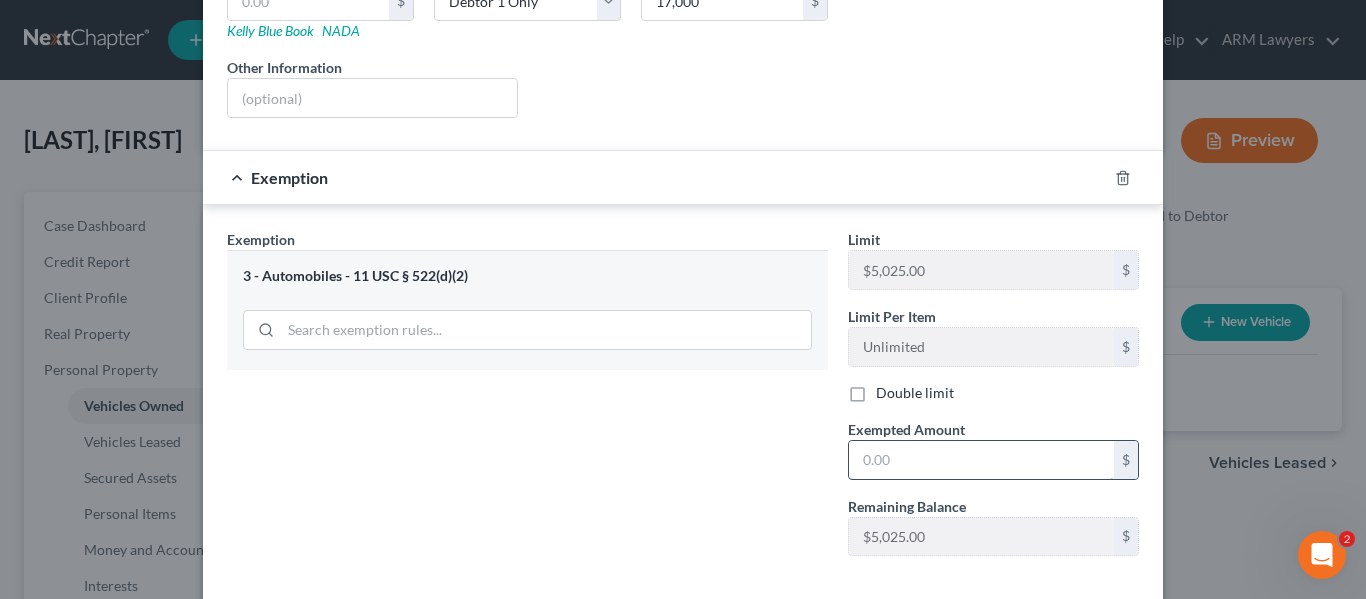 click at bounding box center [981, 460] 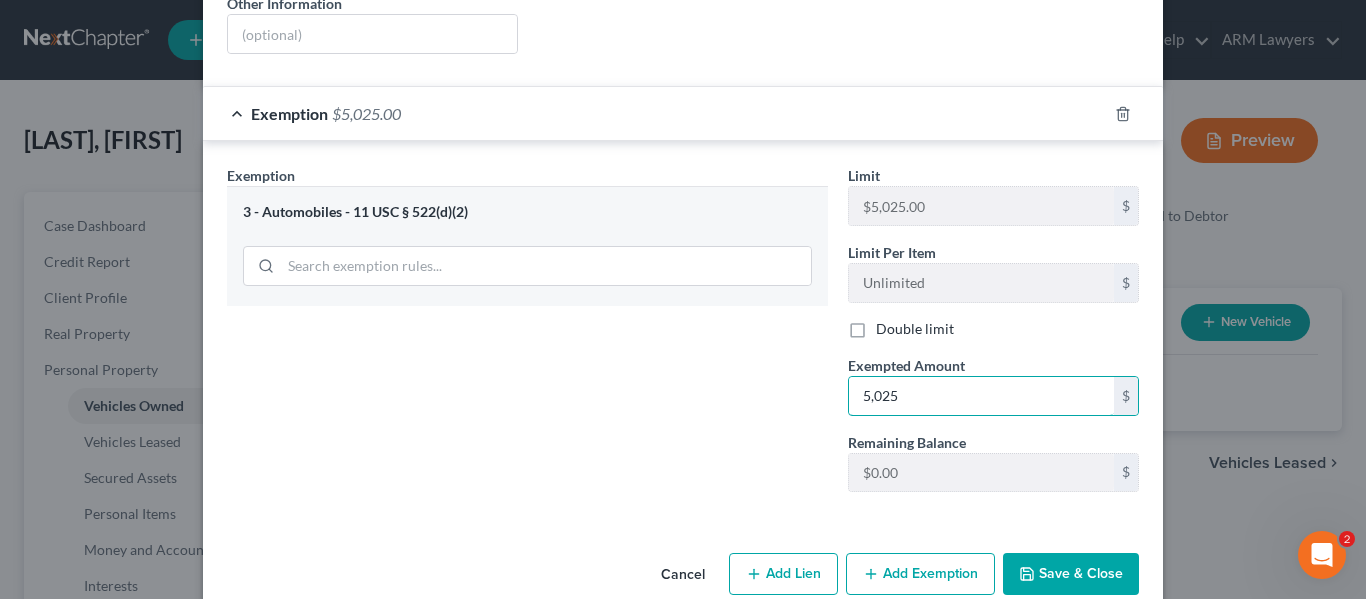 scroll, scrollTop: 462, scrollLeft: 0, axis: vertical 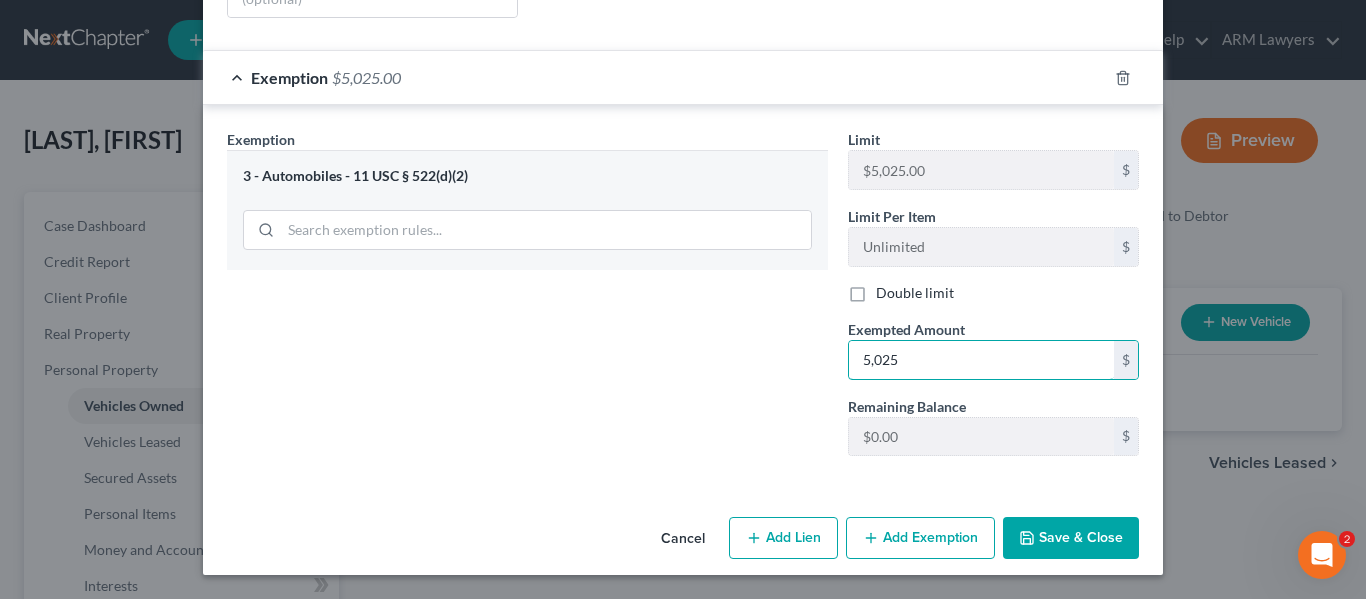 type on "5,025" 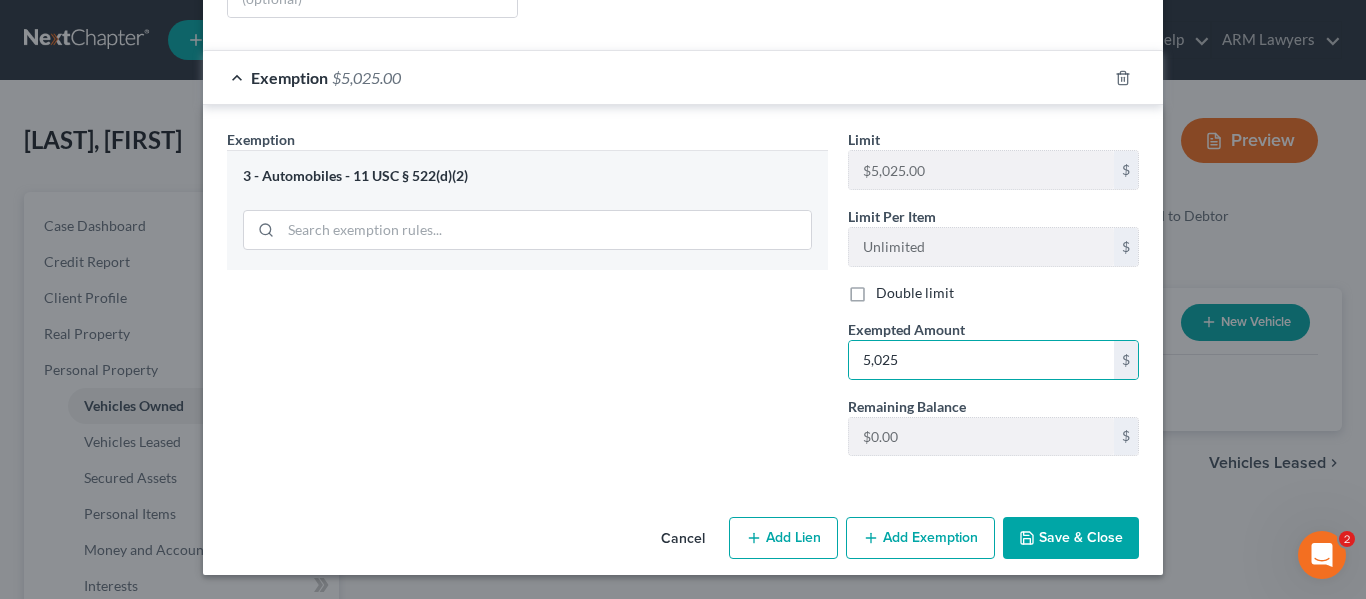 click 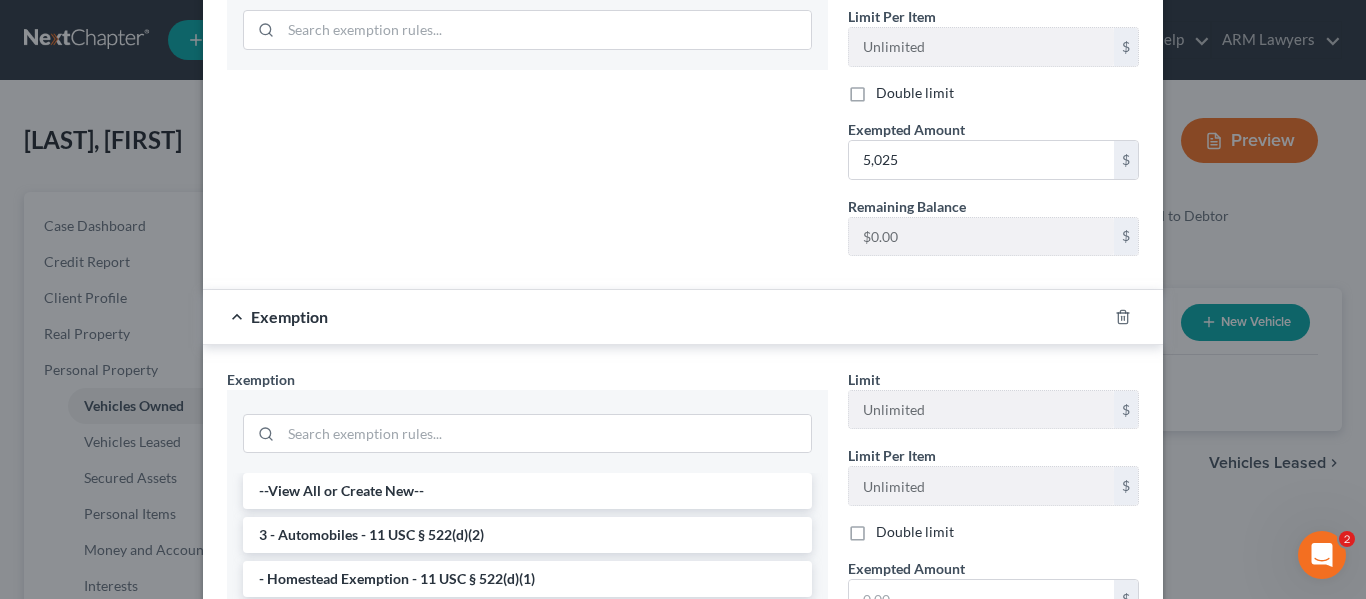 scroll, scrollTop: 762, scrollLeft: 0, axis: vertical 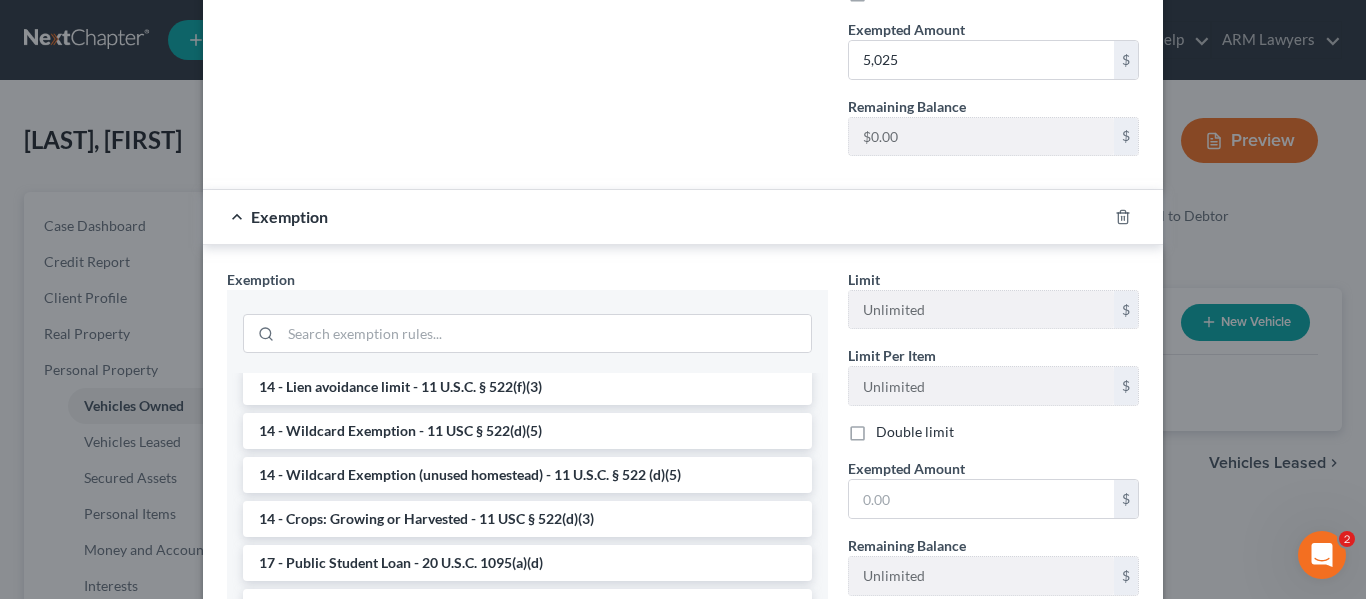 click on "14 - Wildcard Exemption - 11 USC § 522(d)(5)" at bounding box center [527, 431] 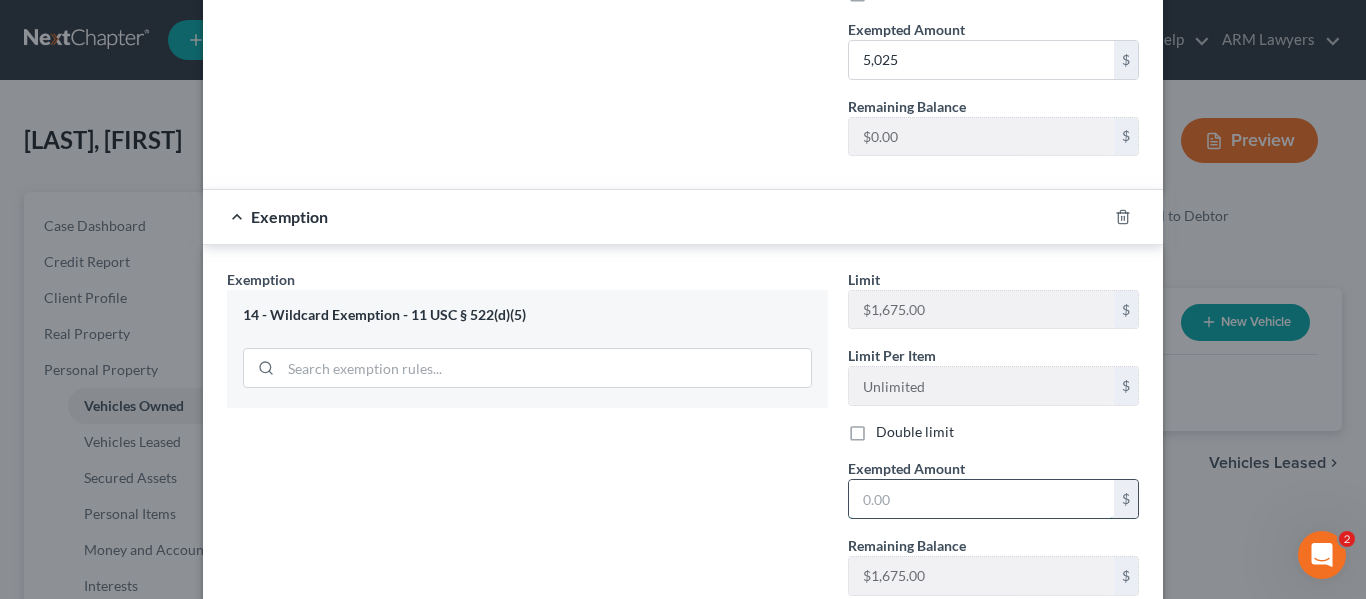 click at bounding box center (981, 499) 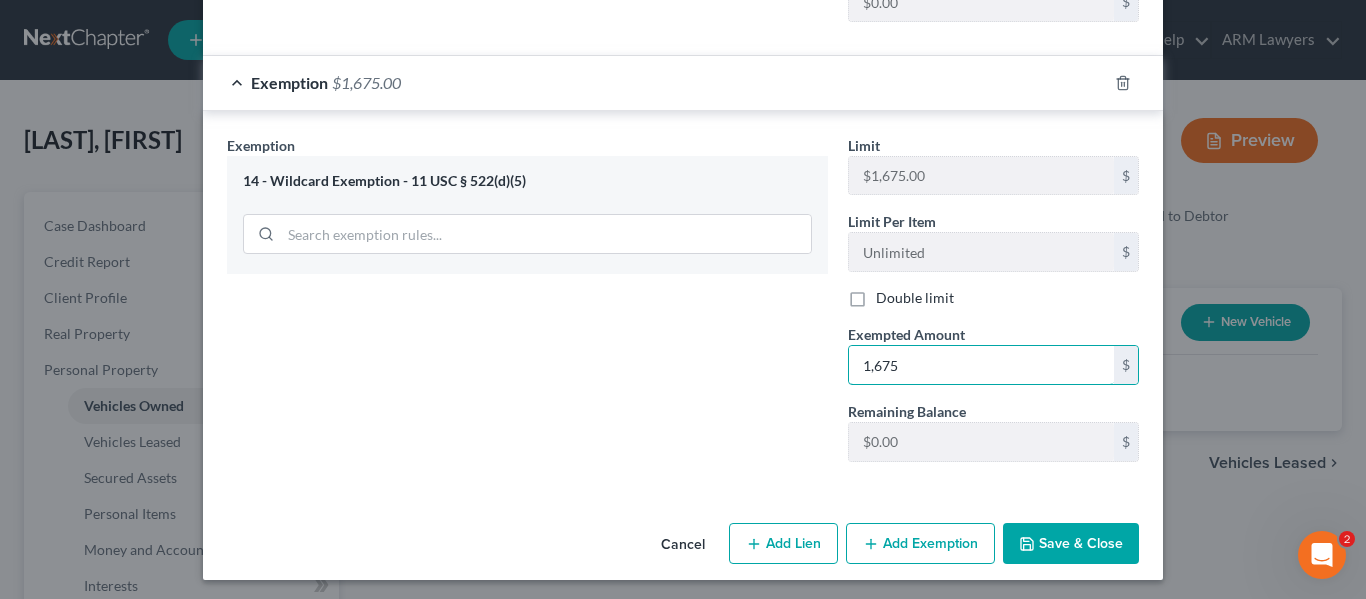 scroll, scrollTop: 901, scrollLeft: 0, axis: vertical 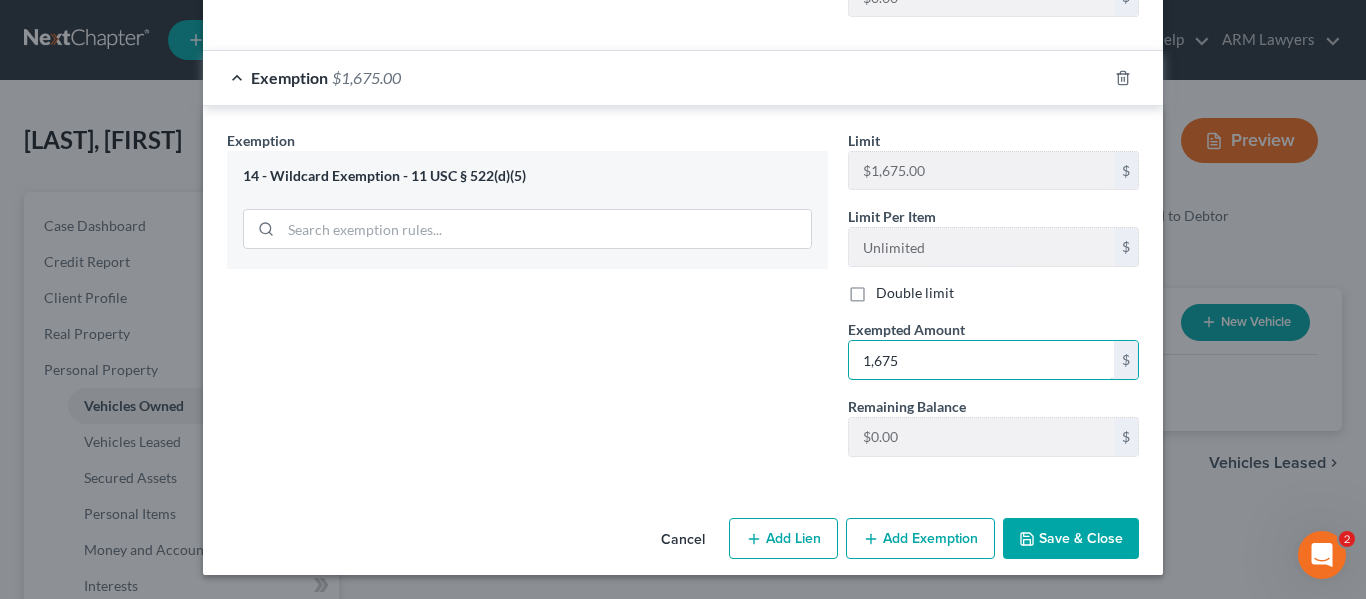 type on "1,675" 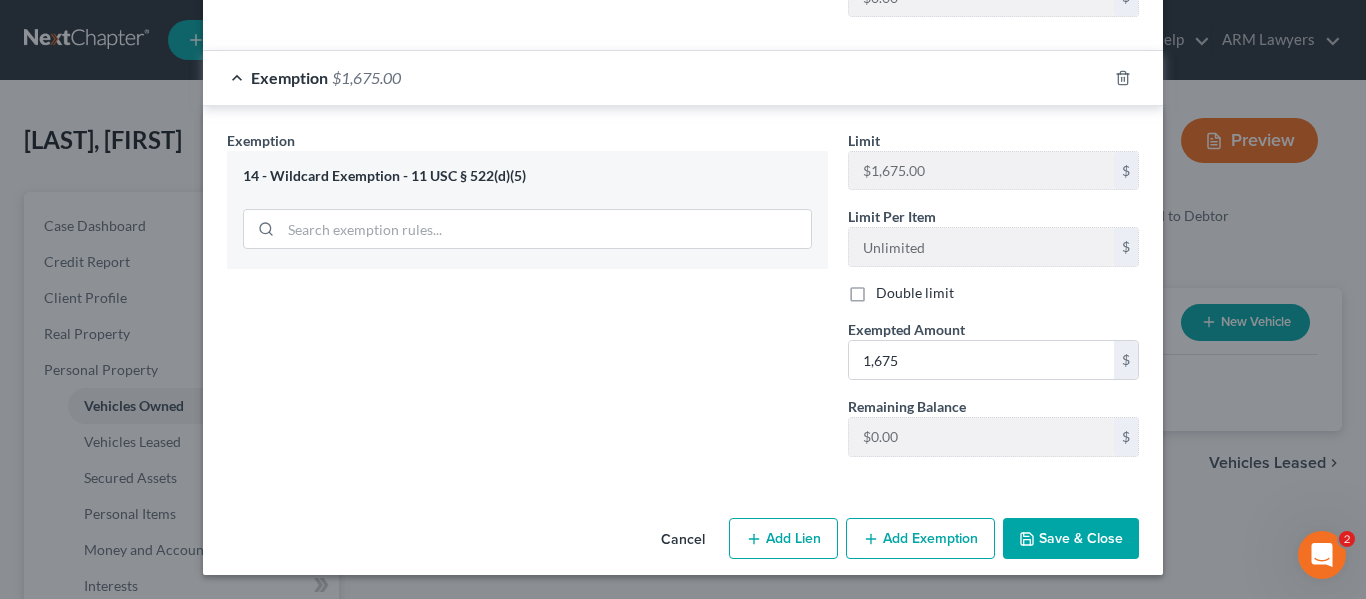 click on "Add Exemption" at bounding box center (920, 539) 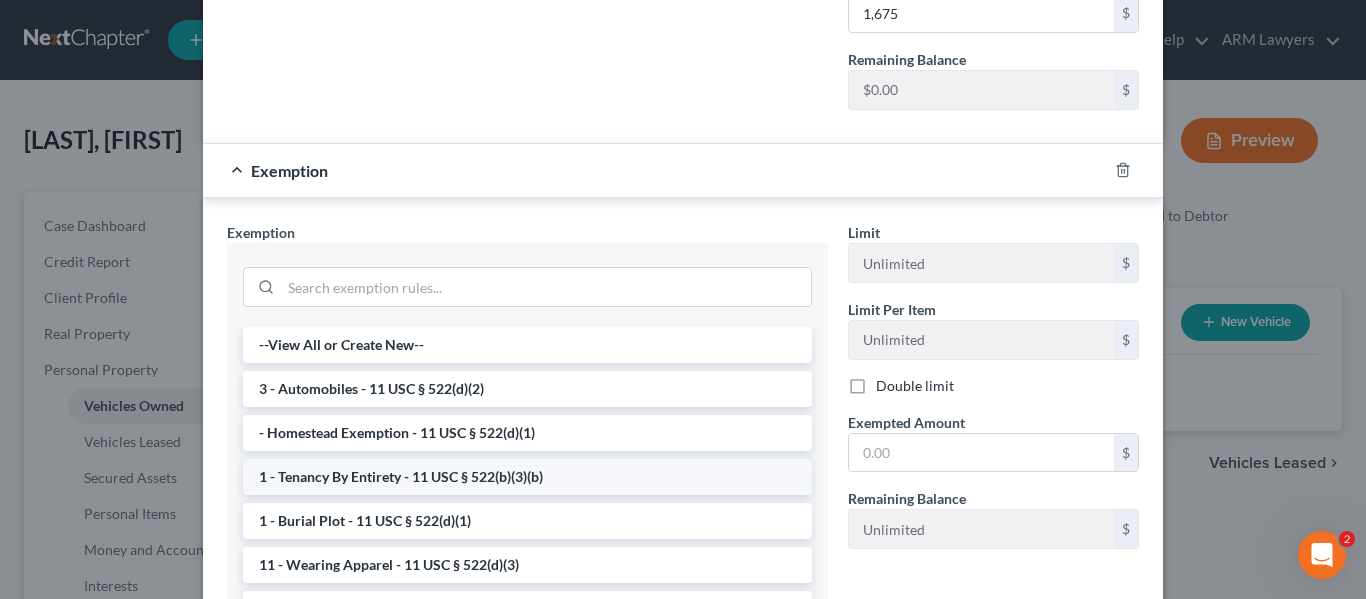 scroll, scrollTop: 1301, scrollLeft: 0, axis: vertical 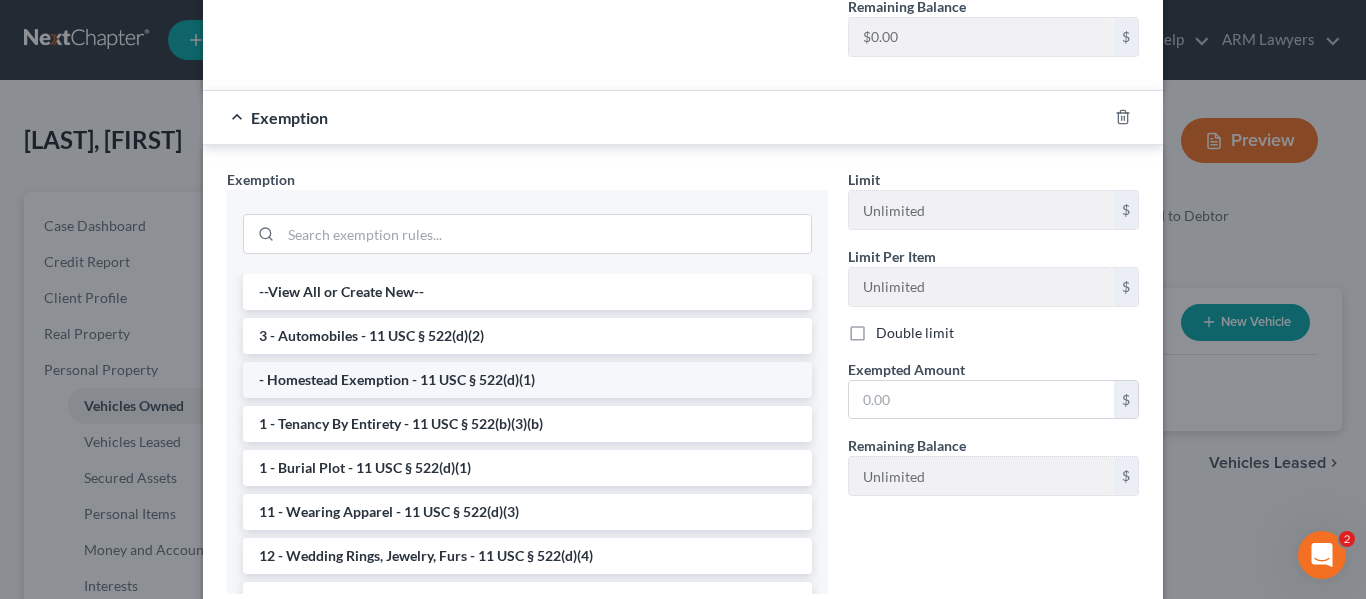 click on "- Homestead Exemption - 11 USC § 522(d)(1)" at bounding box center (527, 380) 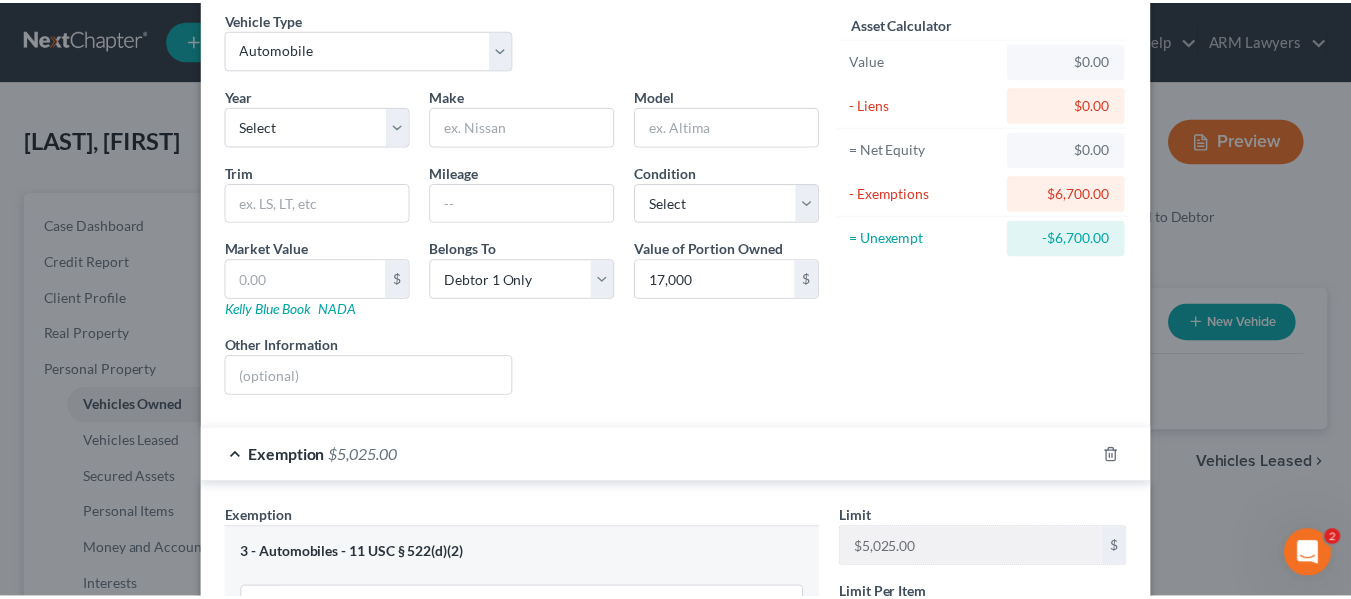 scroll, scrollTop: 0, scrollLeft: 0, axis: both 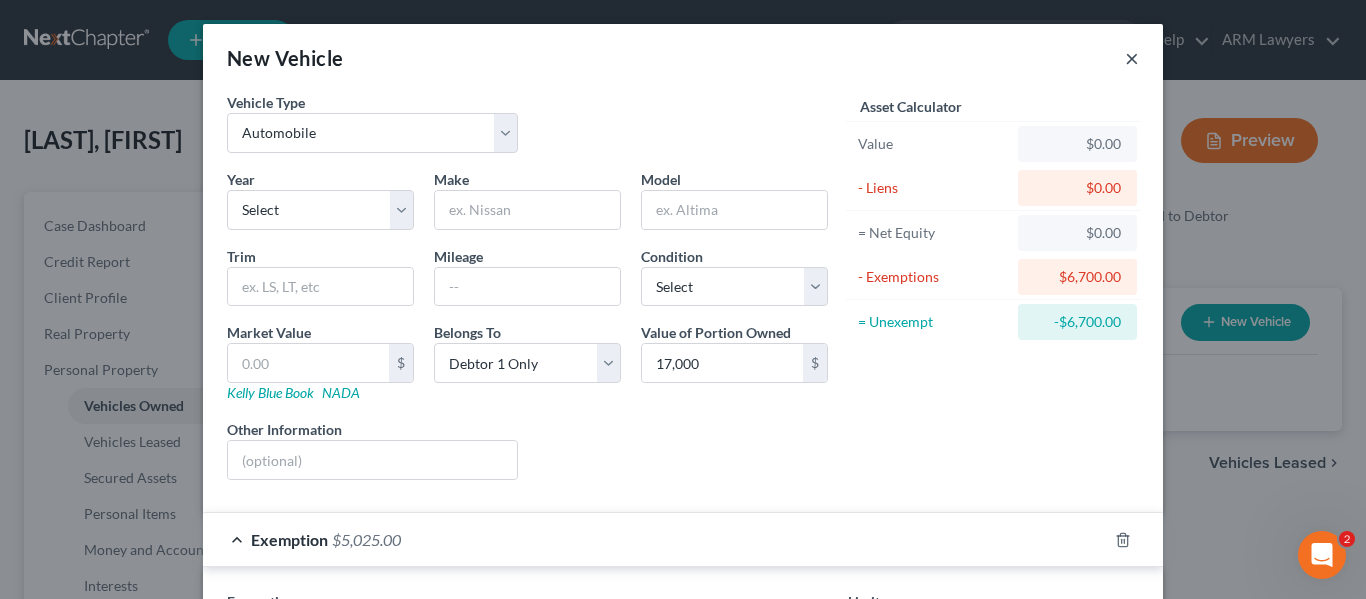 click on "×" at bounding box center (1132, 58) 